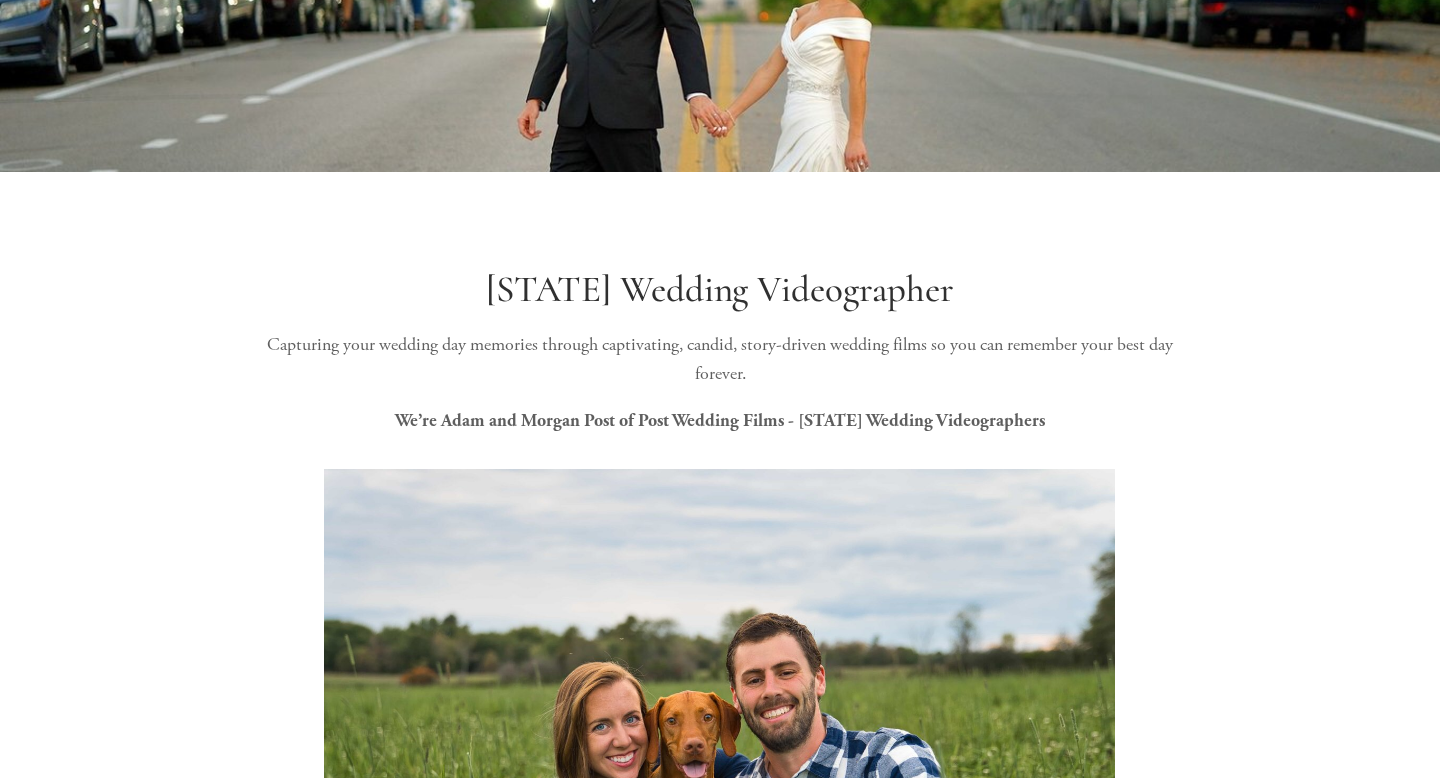 scroll, scrollTop: 0, scrollLeft: 0, axis: both 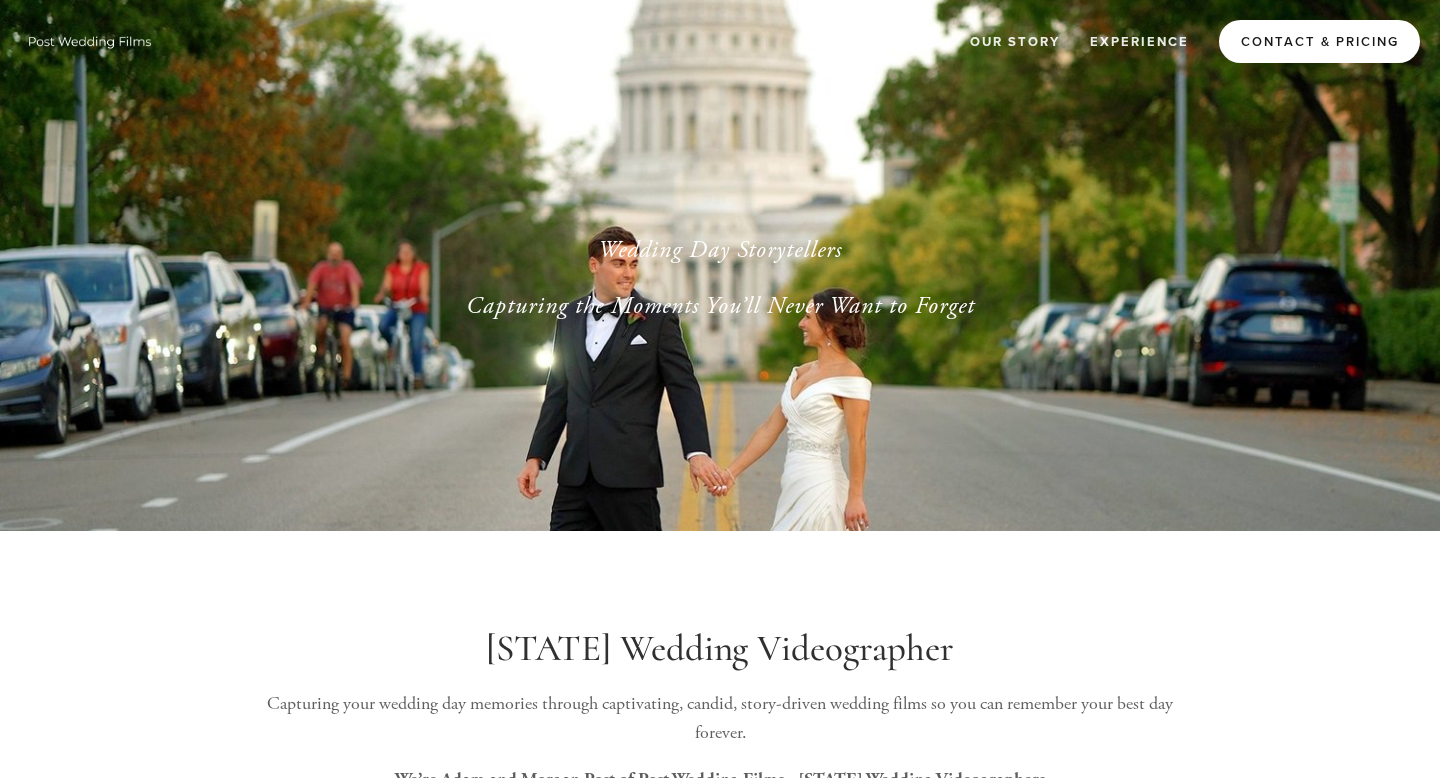 click on "Contact & Pricing" at bounding box center (1319, 41) 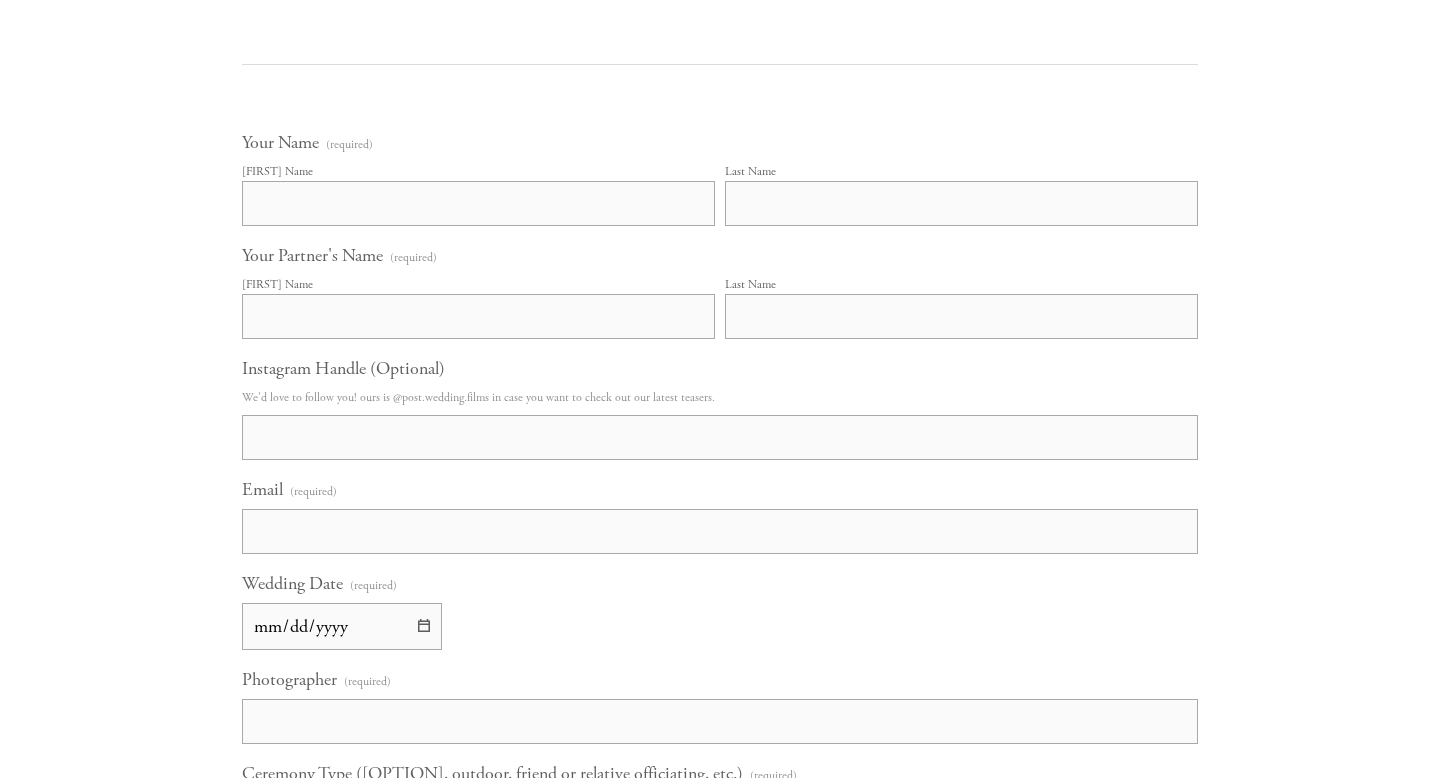 scroll, scrollTop: 1107, scrollLeft: 0, axis: vertical 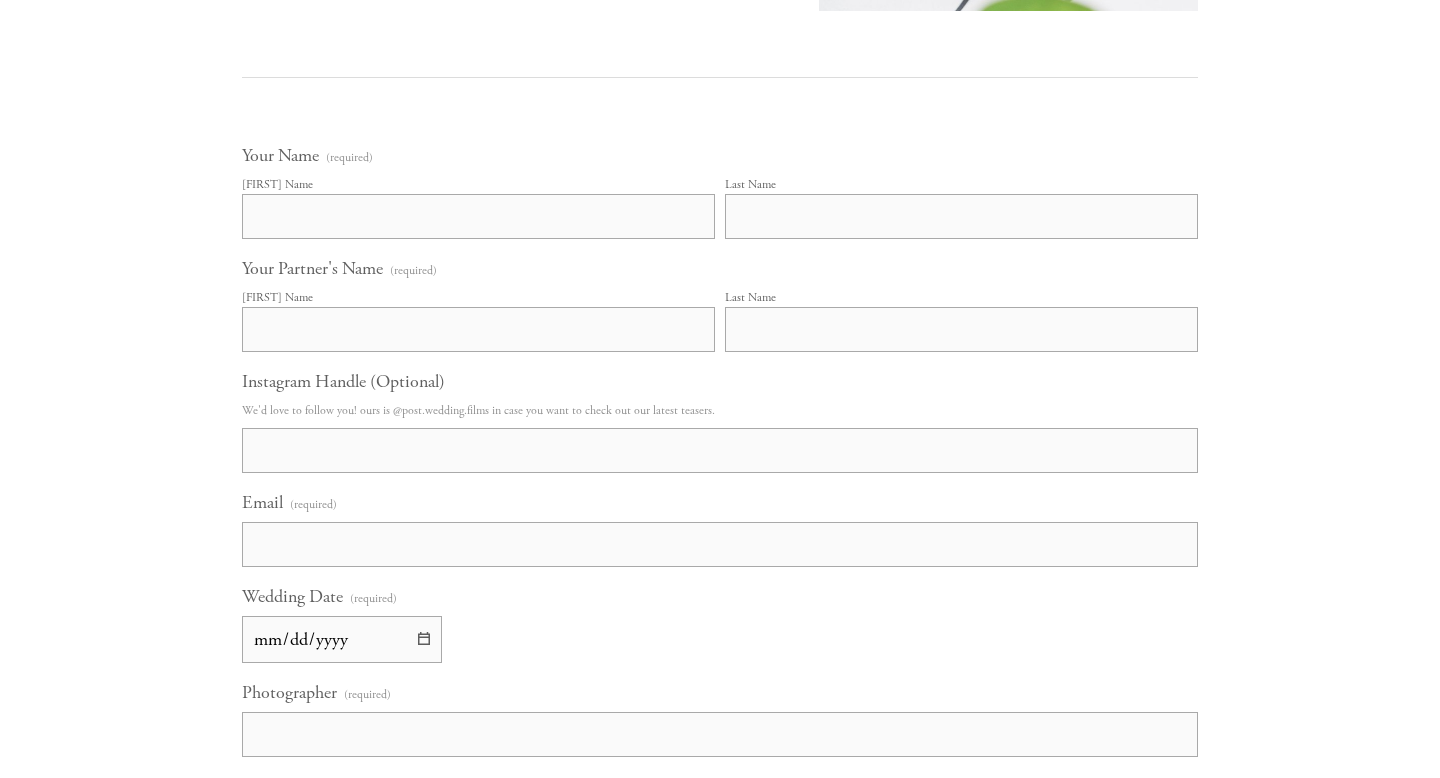 click on "[FIRST] Name" at bounding box center [478, 216] 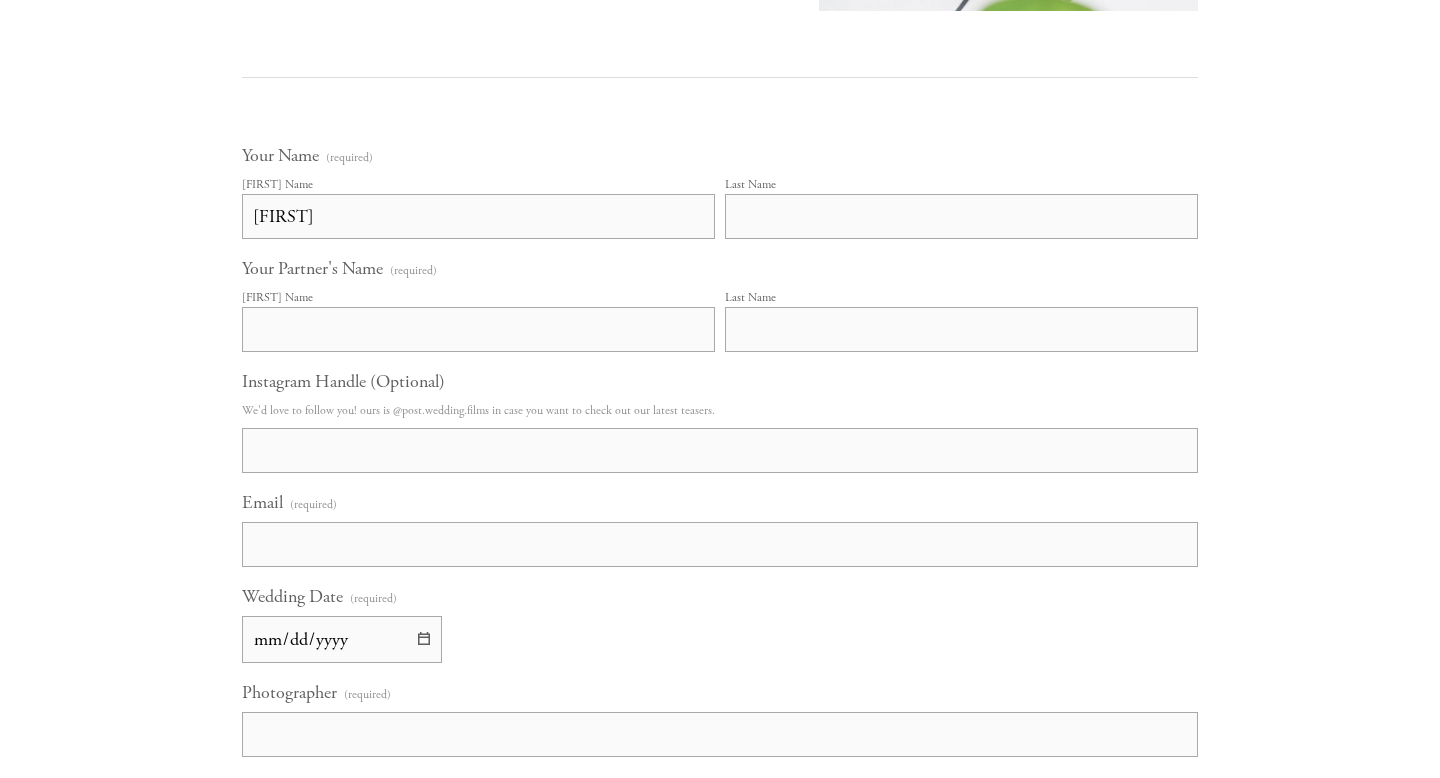 type on "[FIRST]" 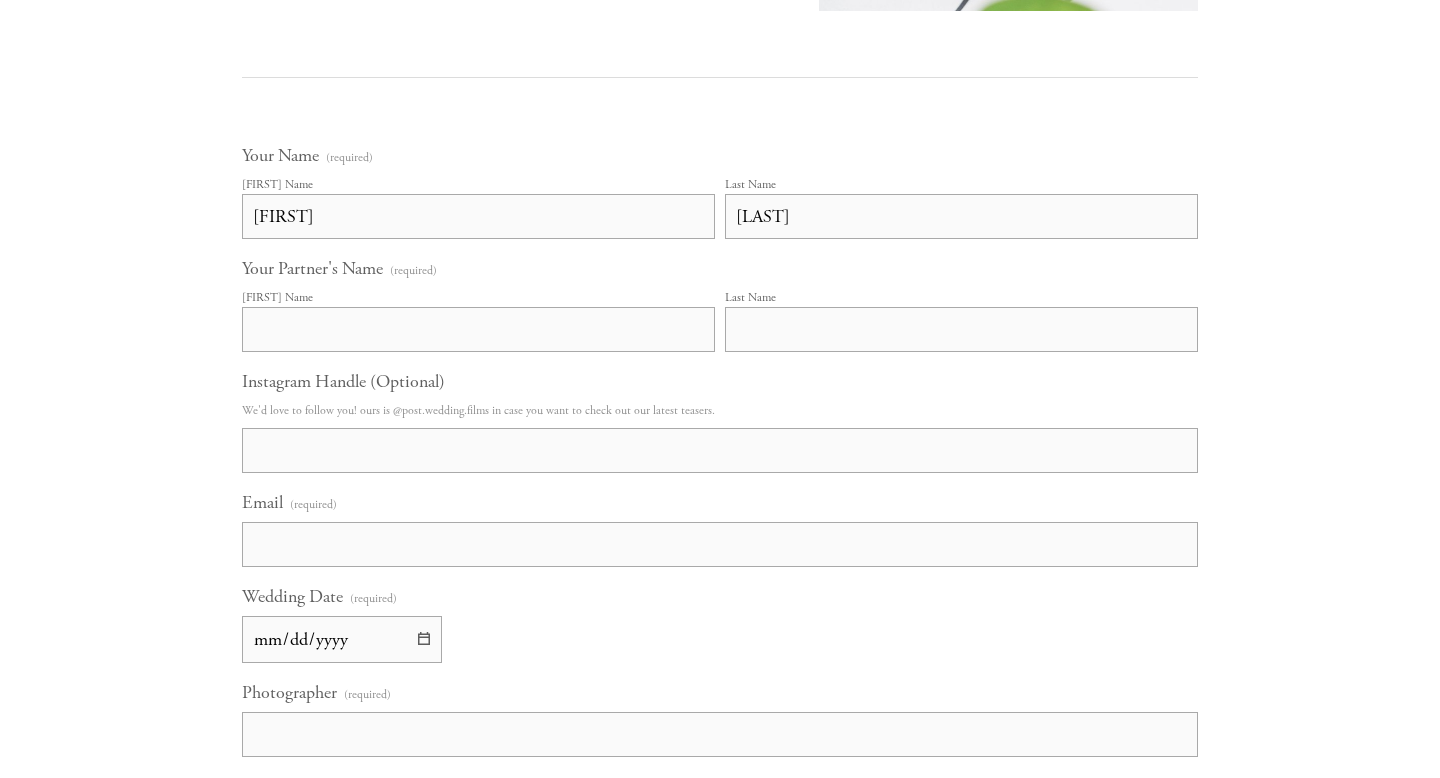 type on "[LAST]" 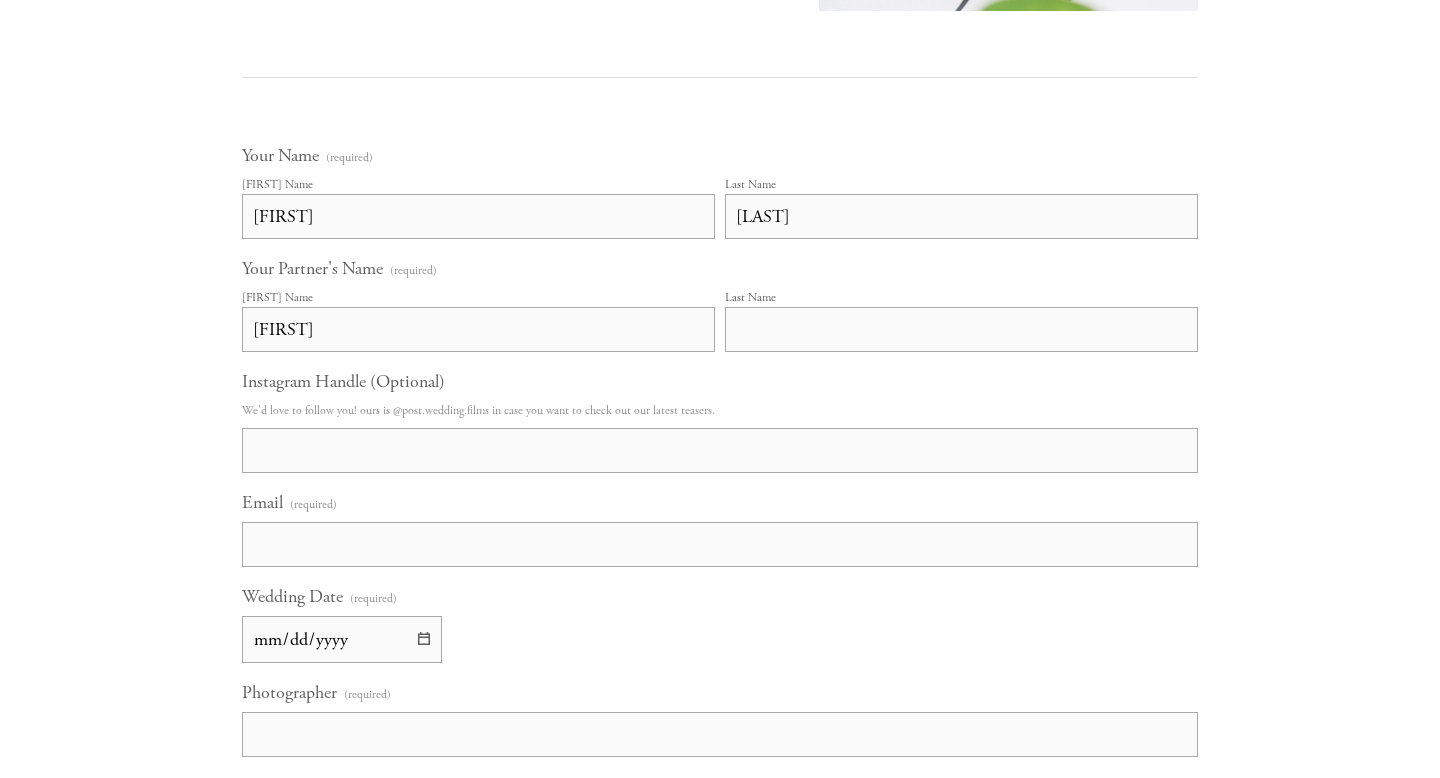 type on "[FIRST]" 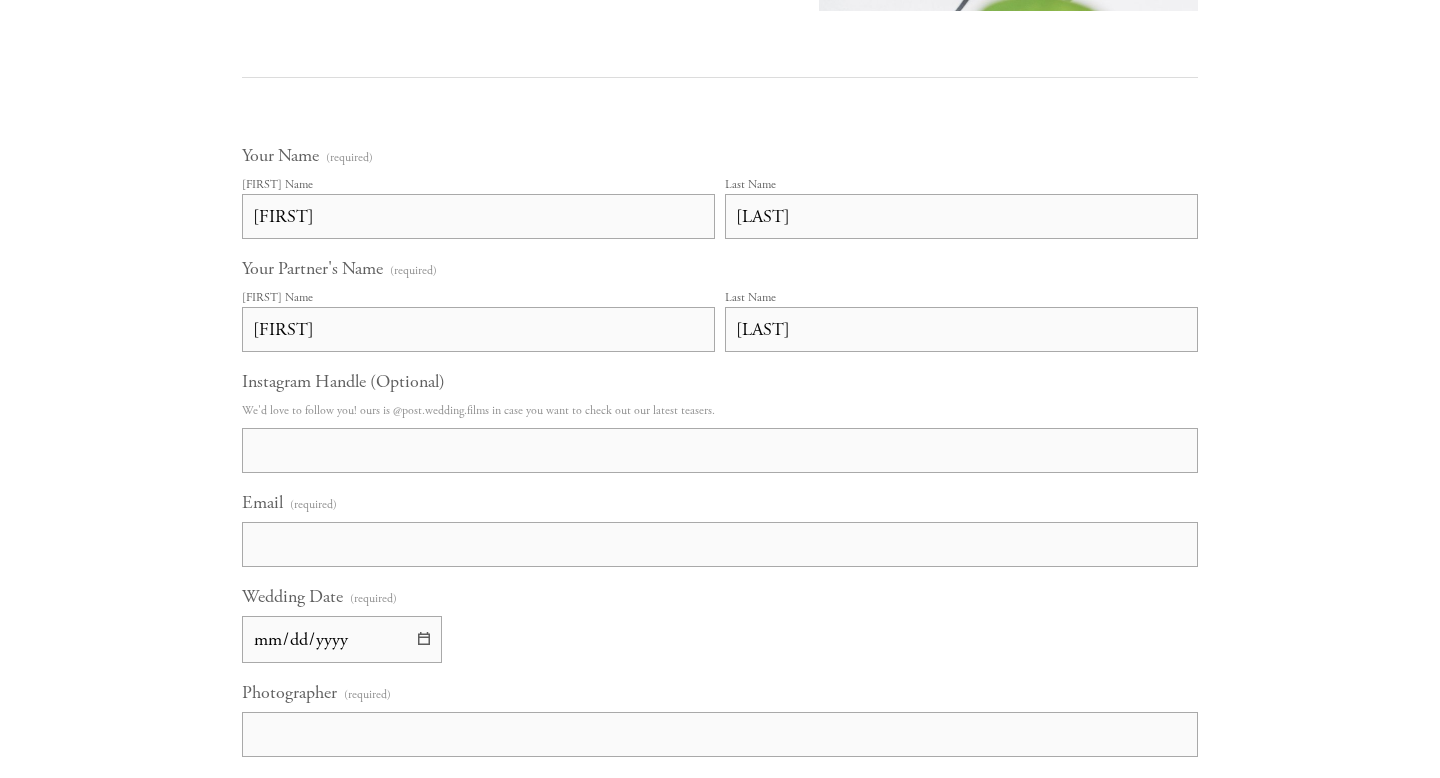 type on "[LAST]" 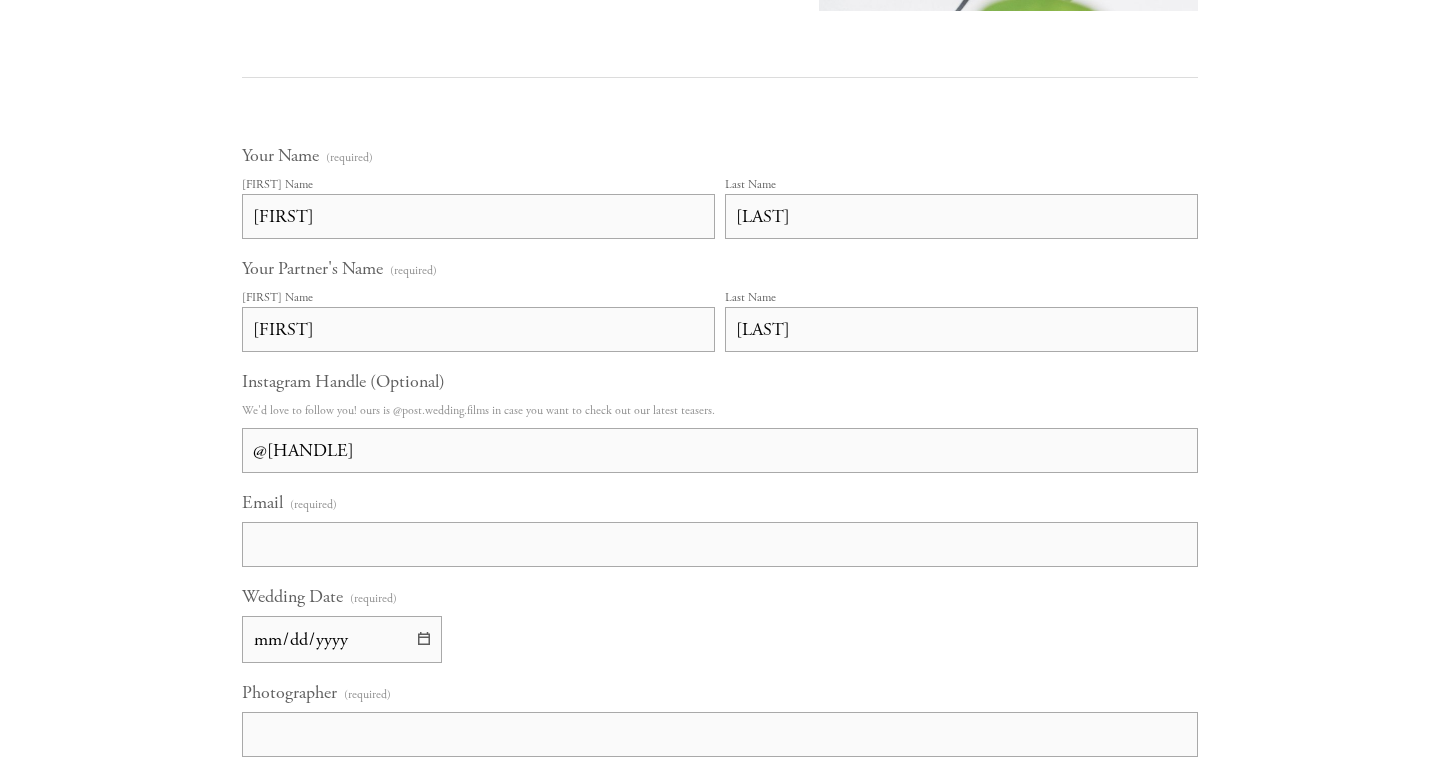 type on "@[HANDLE]" 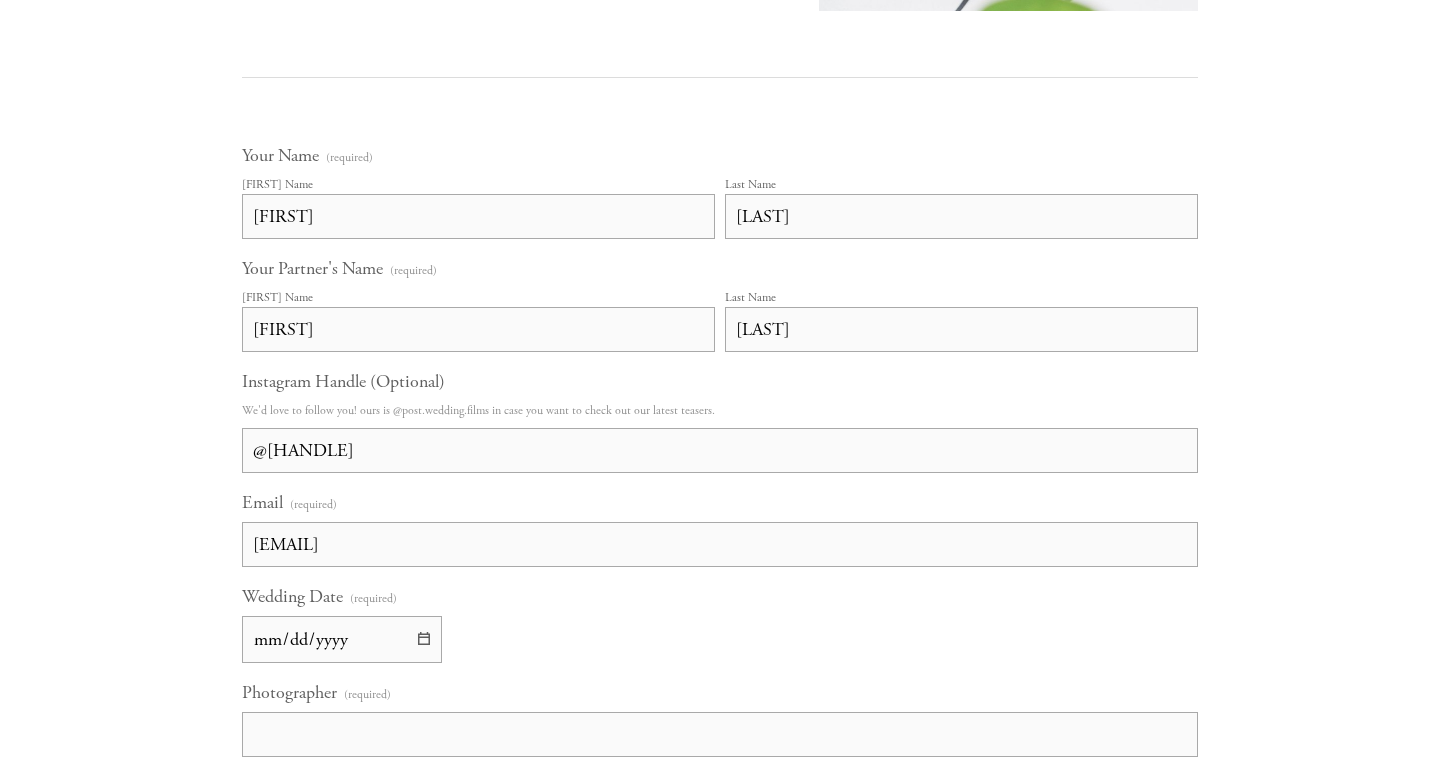 type on "[EMAIL]" 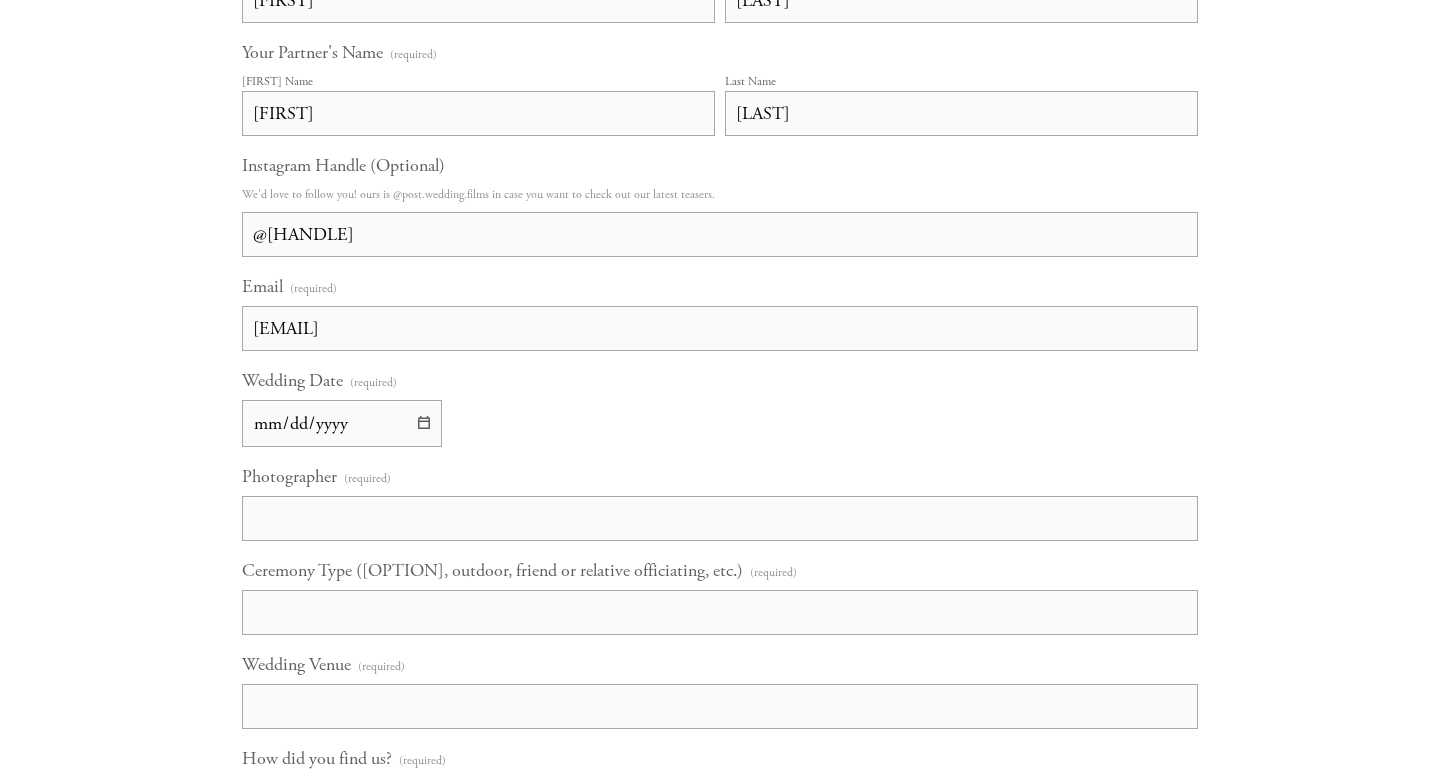scroll, scrollTop: 1337, scrollLeft: 0, axis: vertical 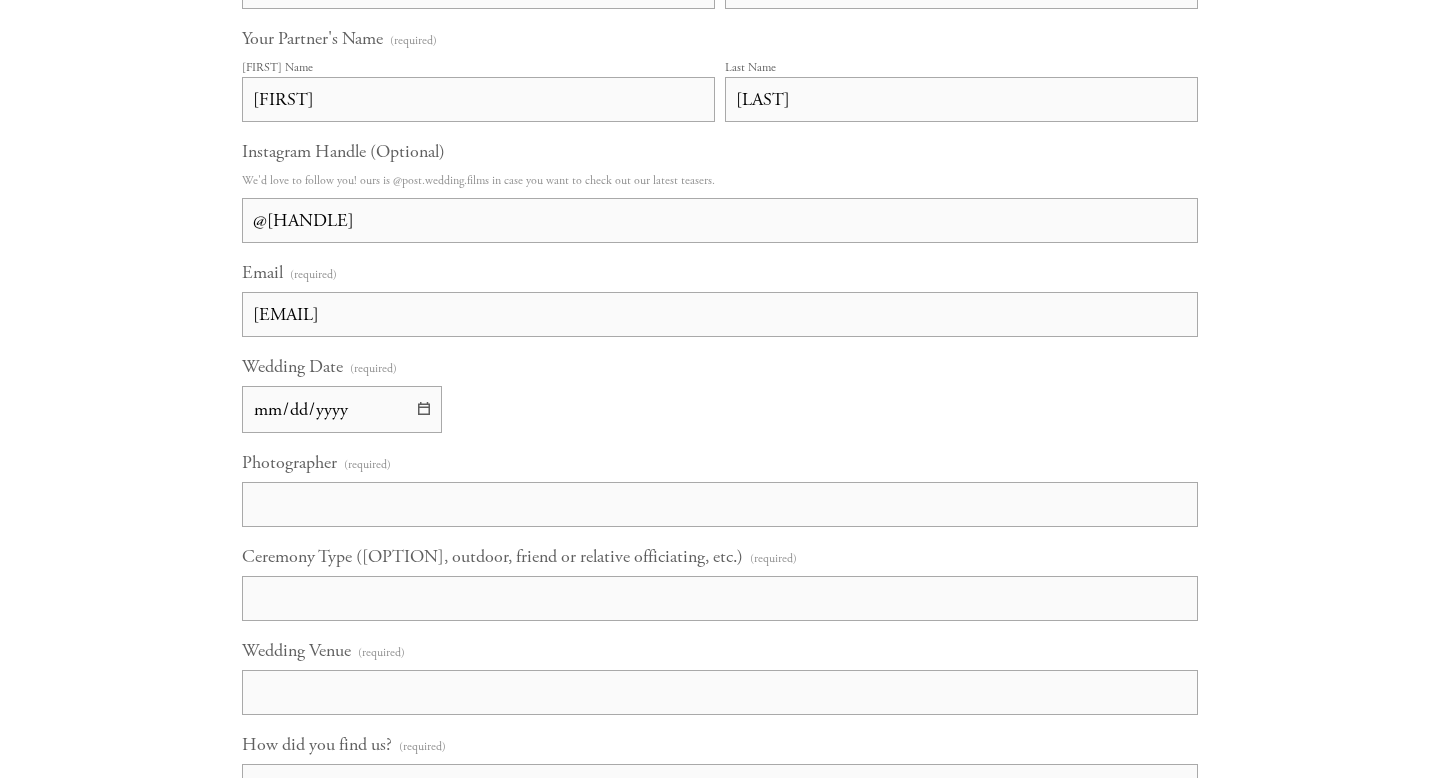 click on "Photographer (required)" at bounding box center [720, 504] 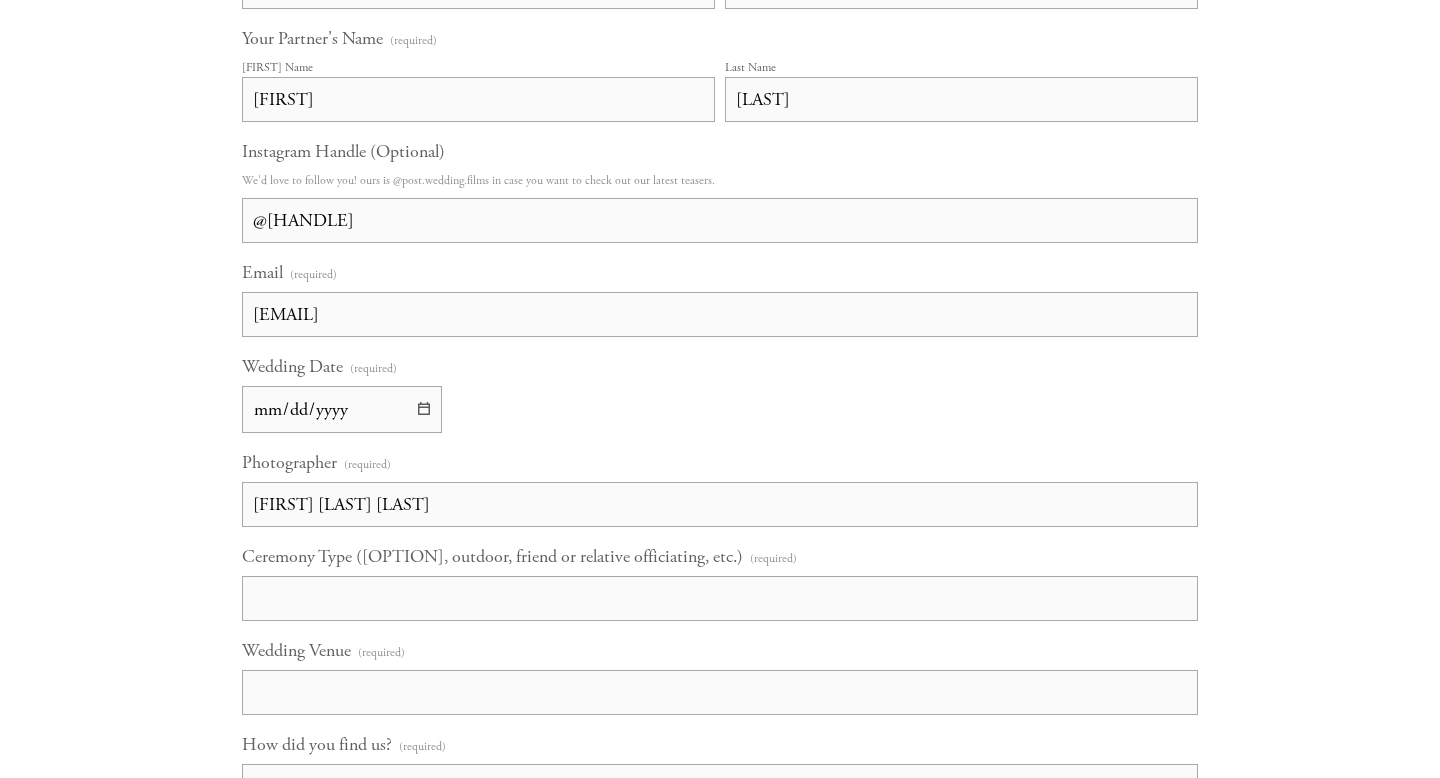 type on "[FIRST] [LAST] [LAST]" 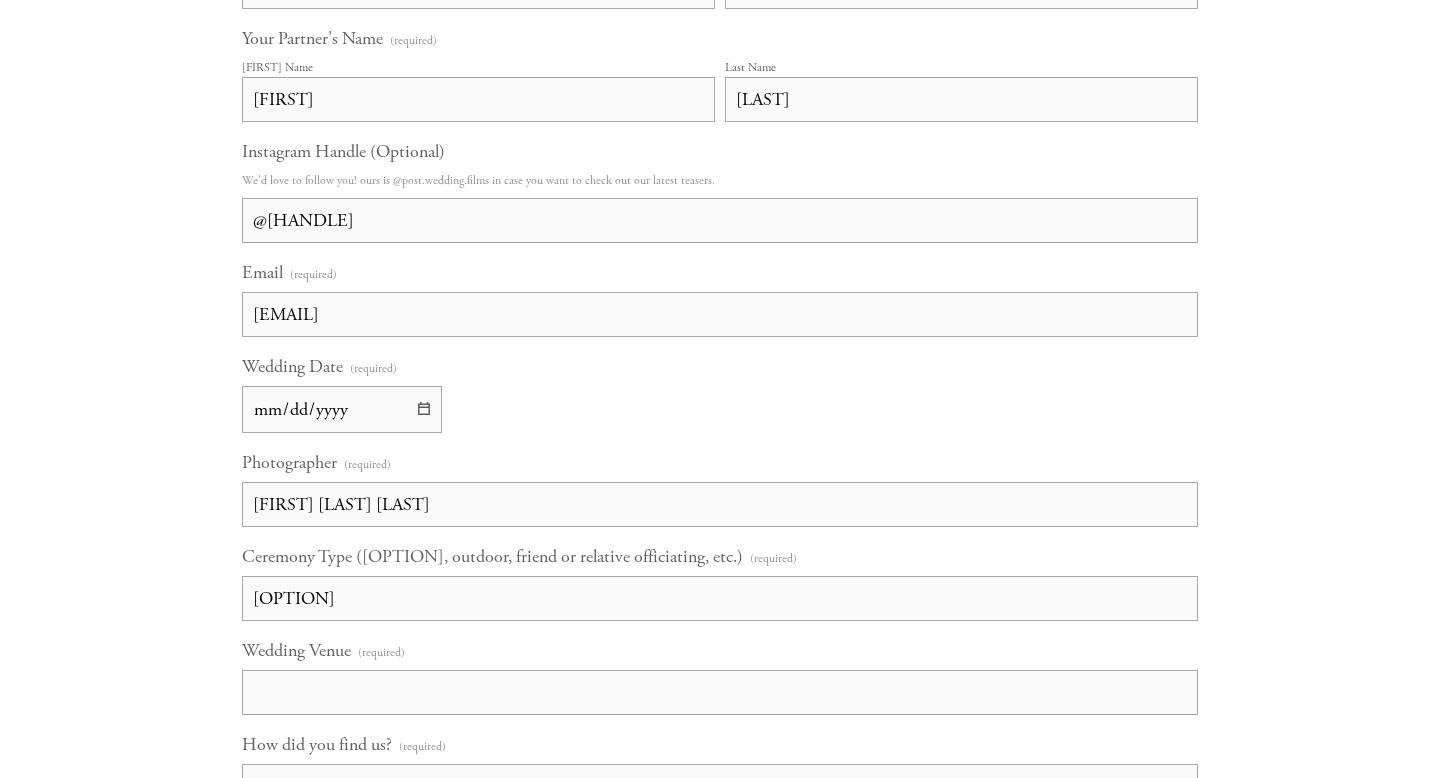 type on "[OPTION]" 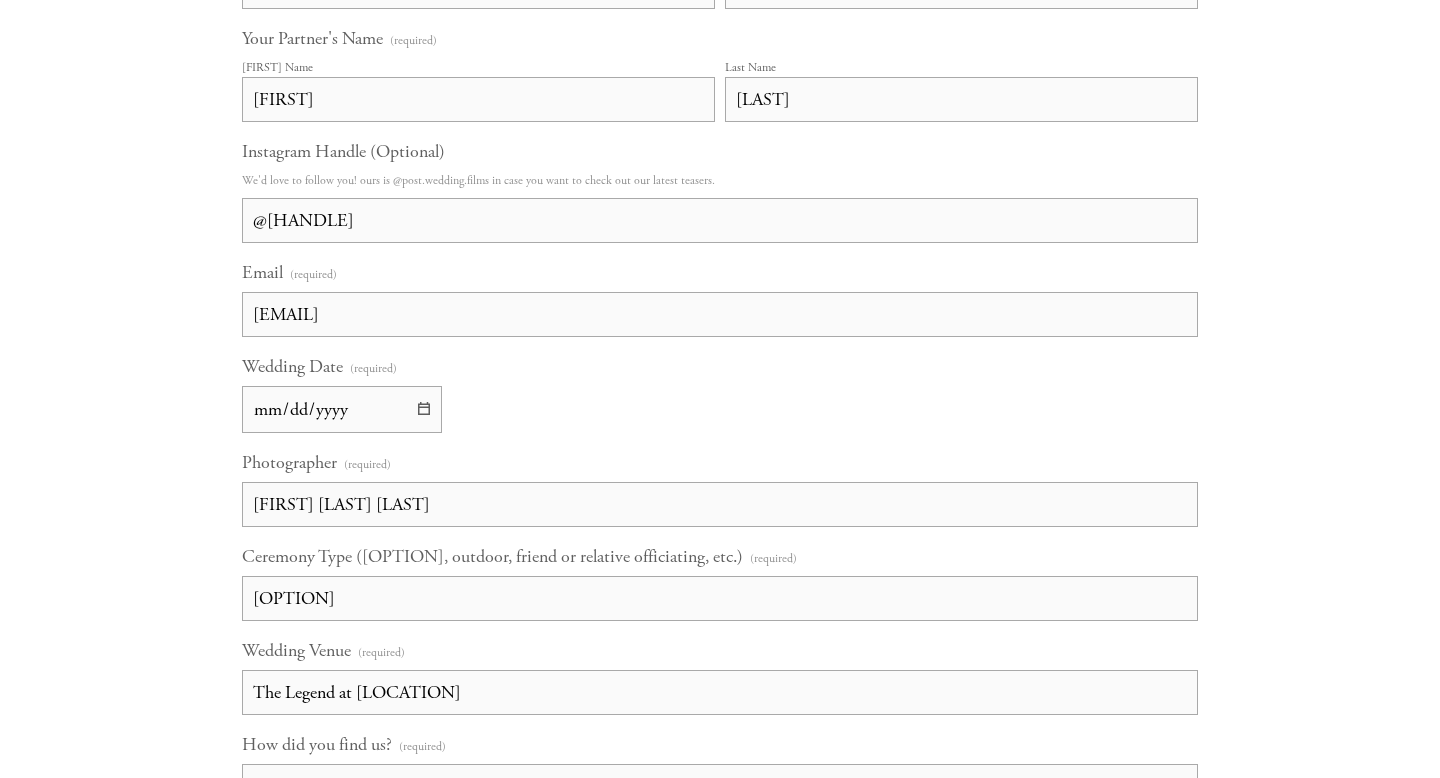 click on "The Legend at [LOCATION]" at bounding box center [720, 692] 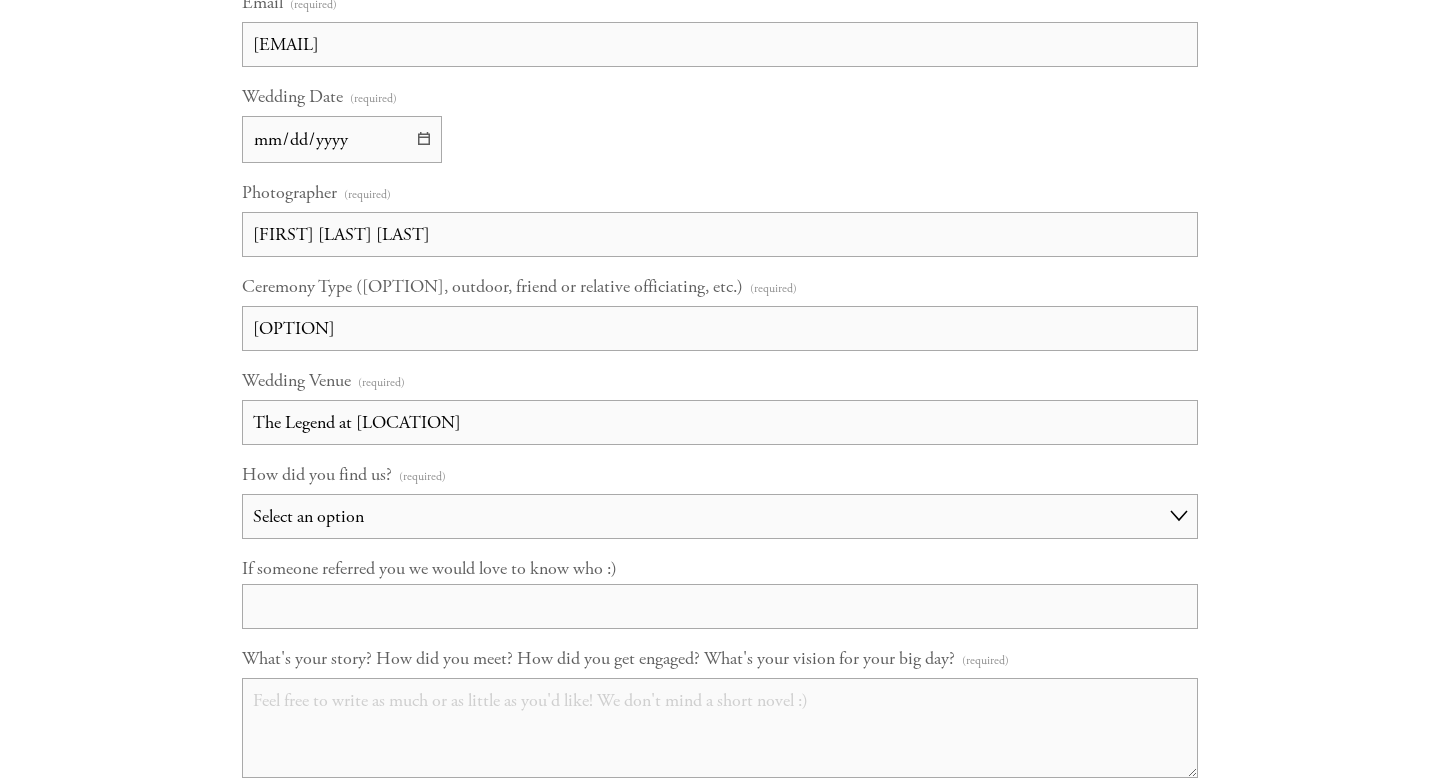 scroll, scrollTop: 1610, scrollLeft: 0, axis: vertical 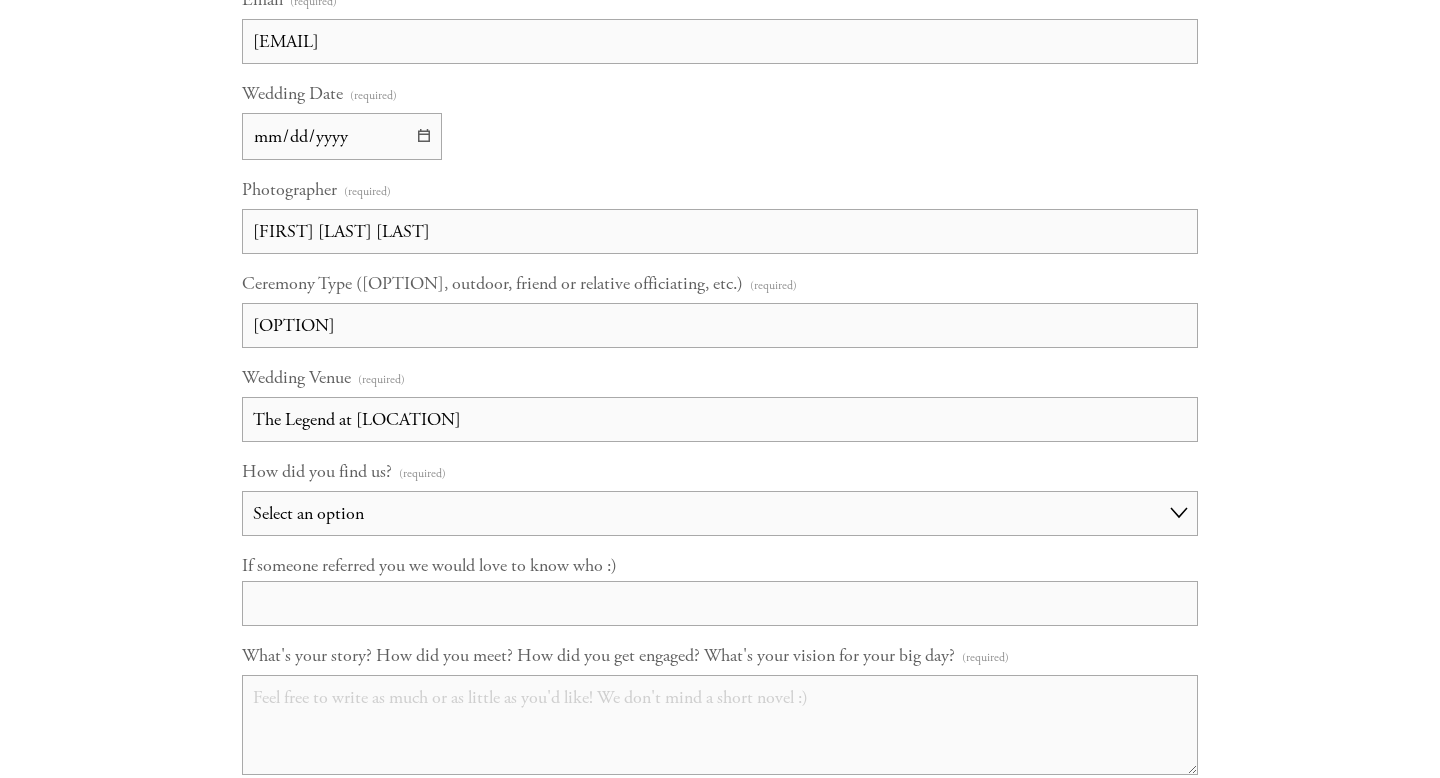 click on "Select an option Choose an answer Referral Instagram Google Facebook YouTube Other" at bounding box center (720, 513) 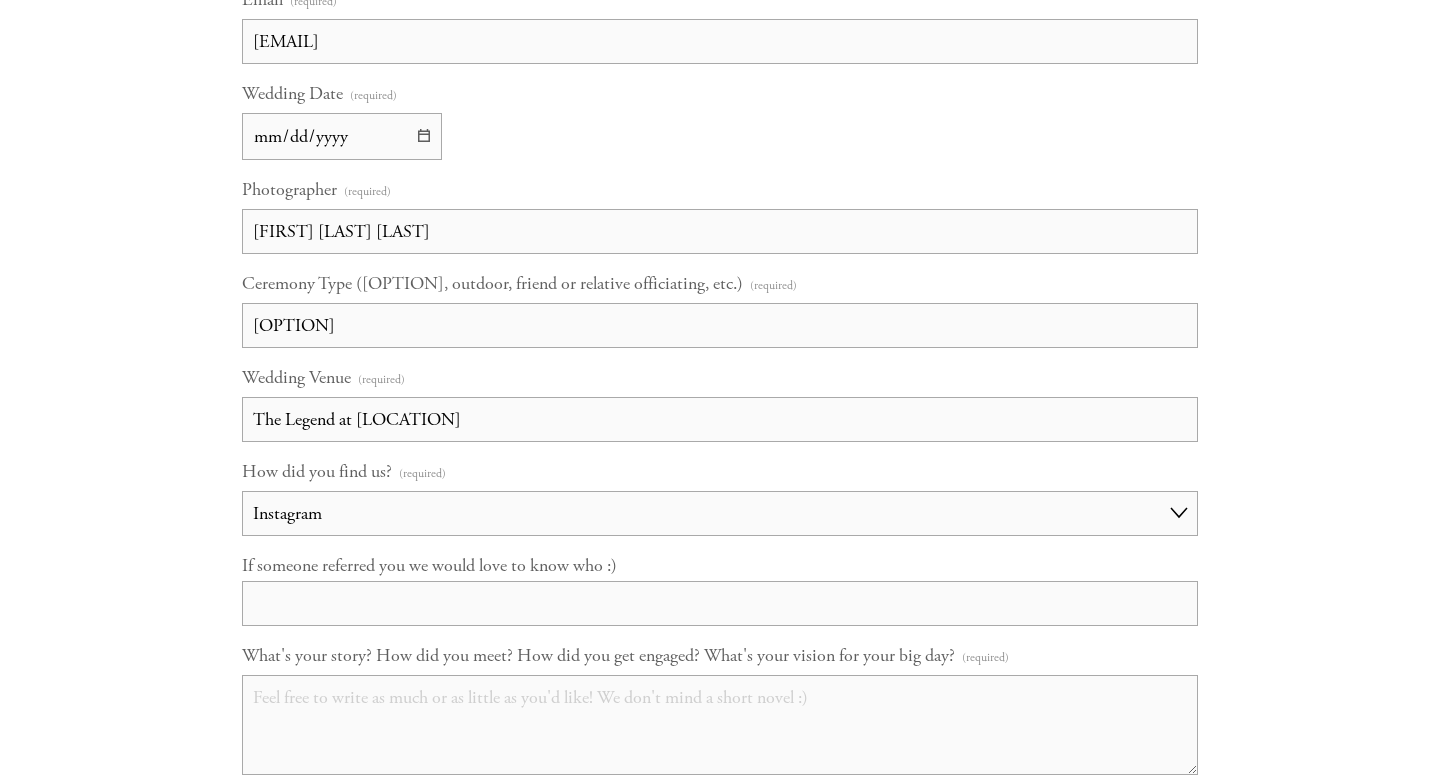 click on "If someone referred you we would love to know who :)" at bounding box center (720, 603) 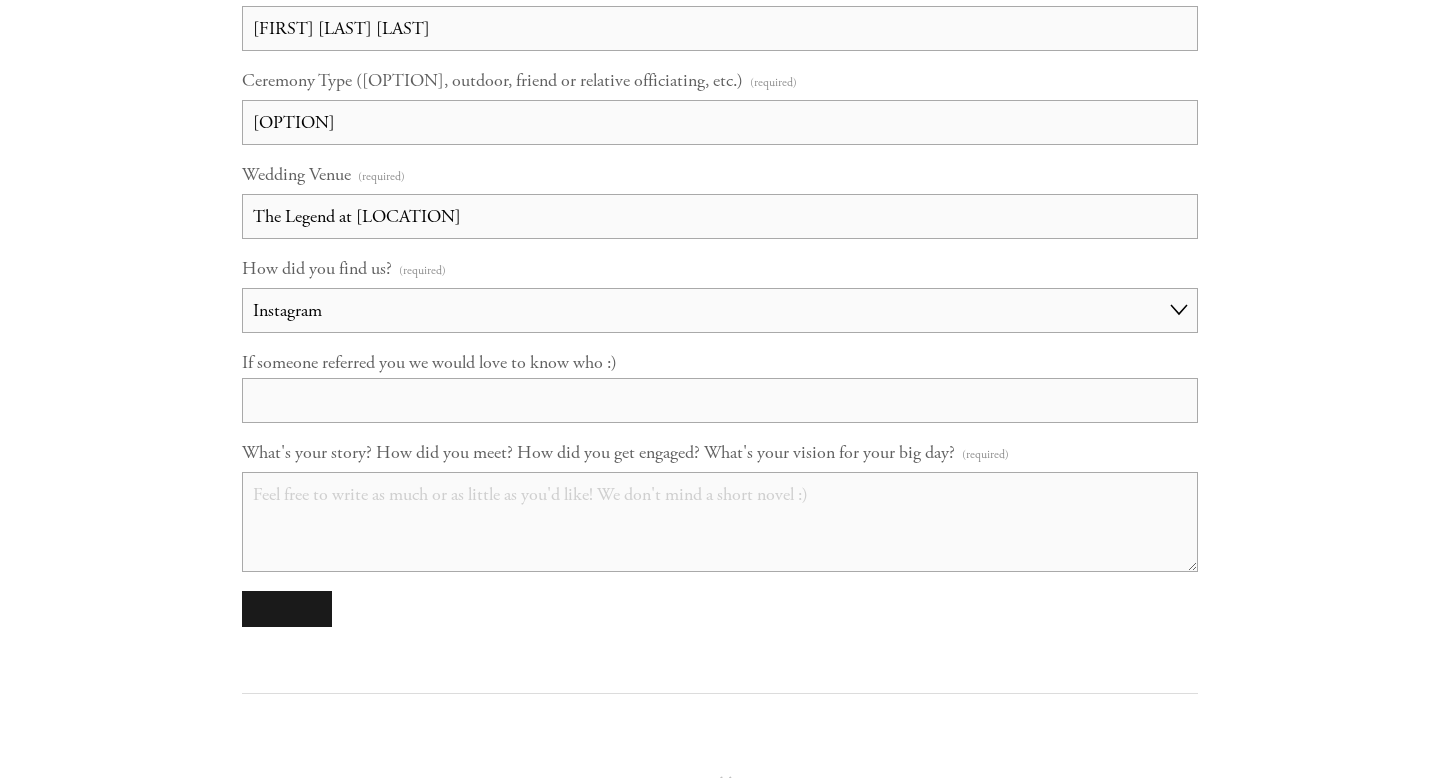 scroll, scrollTop: 1815, scrollLeft: 0, axis: vertical 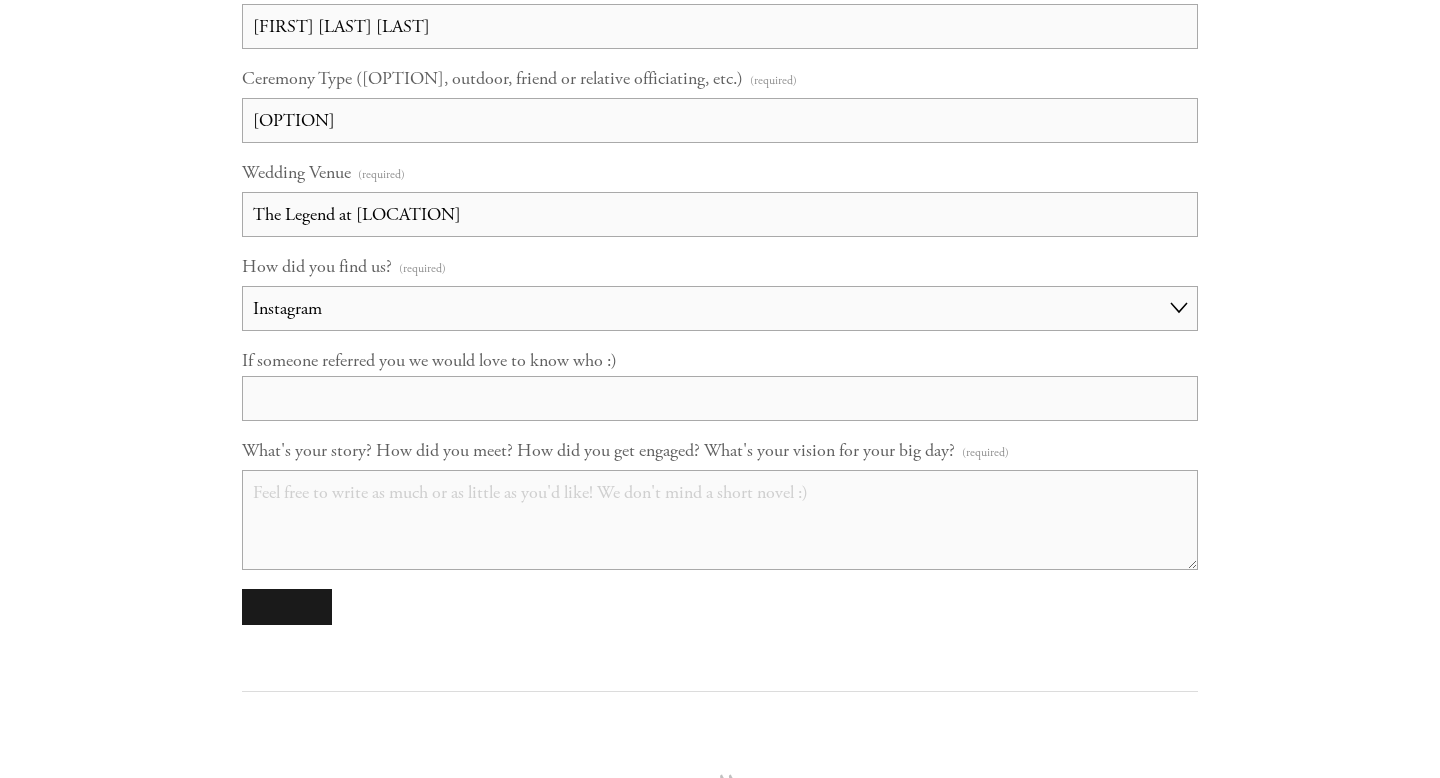 click on "What's your story?  How did you meet? How did you get engaged? What's your vision for your big day?" at bounding box center [598, 450] 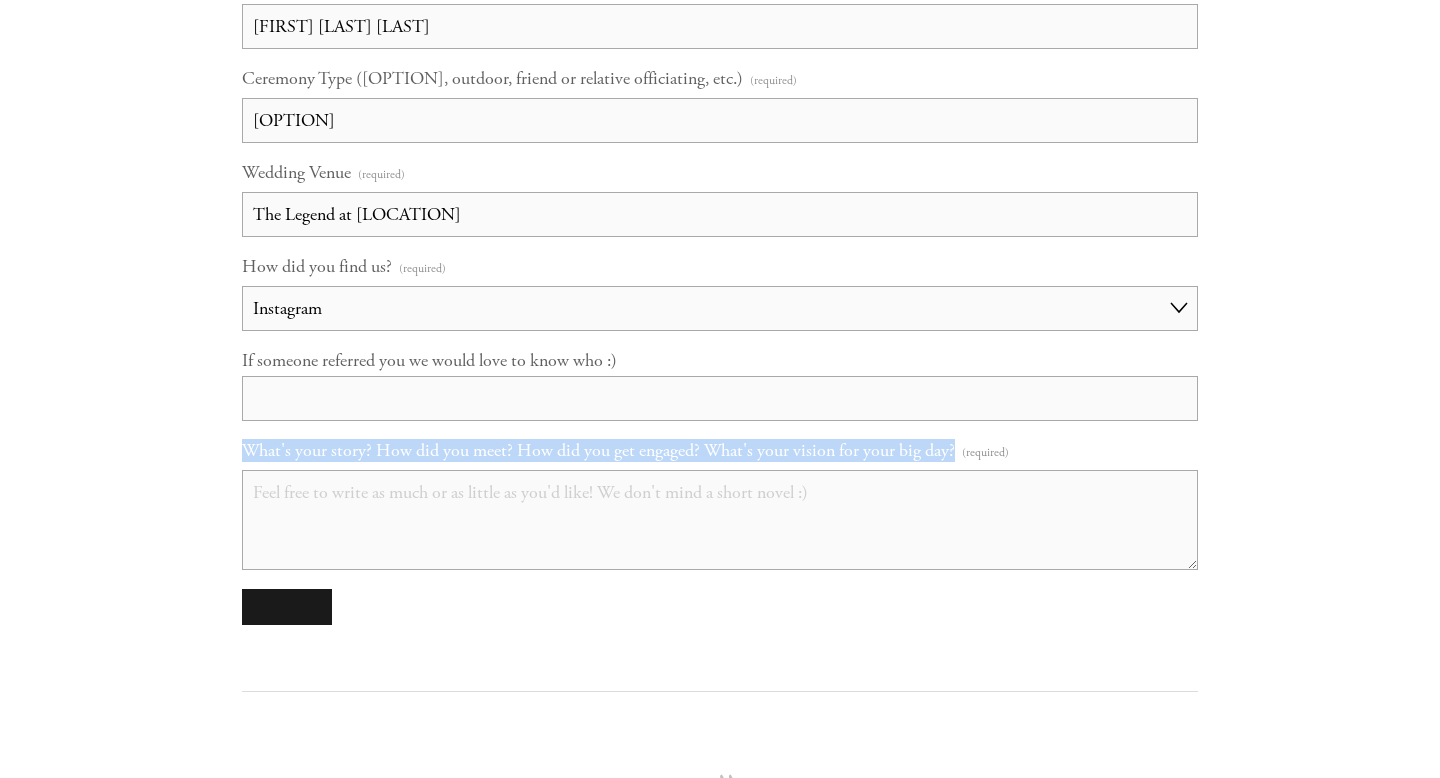 drag, startPoint x: 959, startPoint y: 449, endPoint x: 249, endPoint y: 456, distance: 710.0345 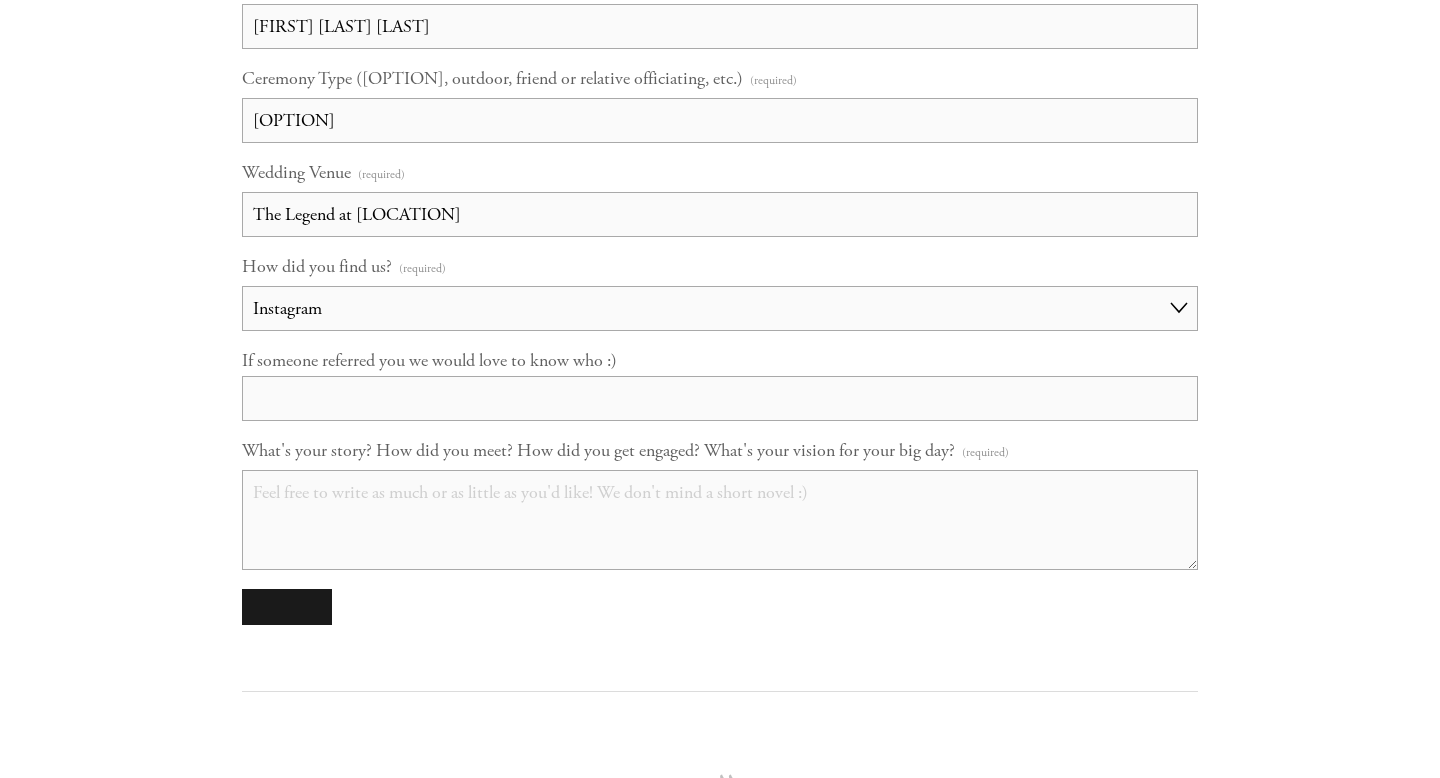 click on "What's your story?  How did you meet? How did you get engaged? What's your vision for your big day?  (required)" at bounding box center [720, 520] 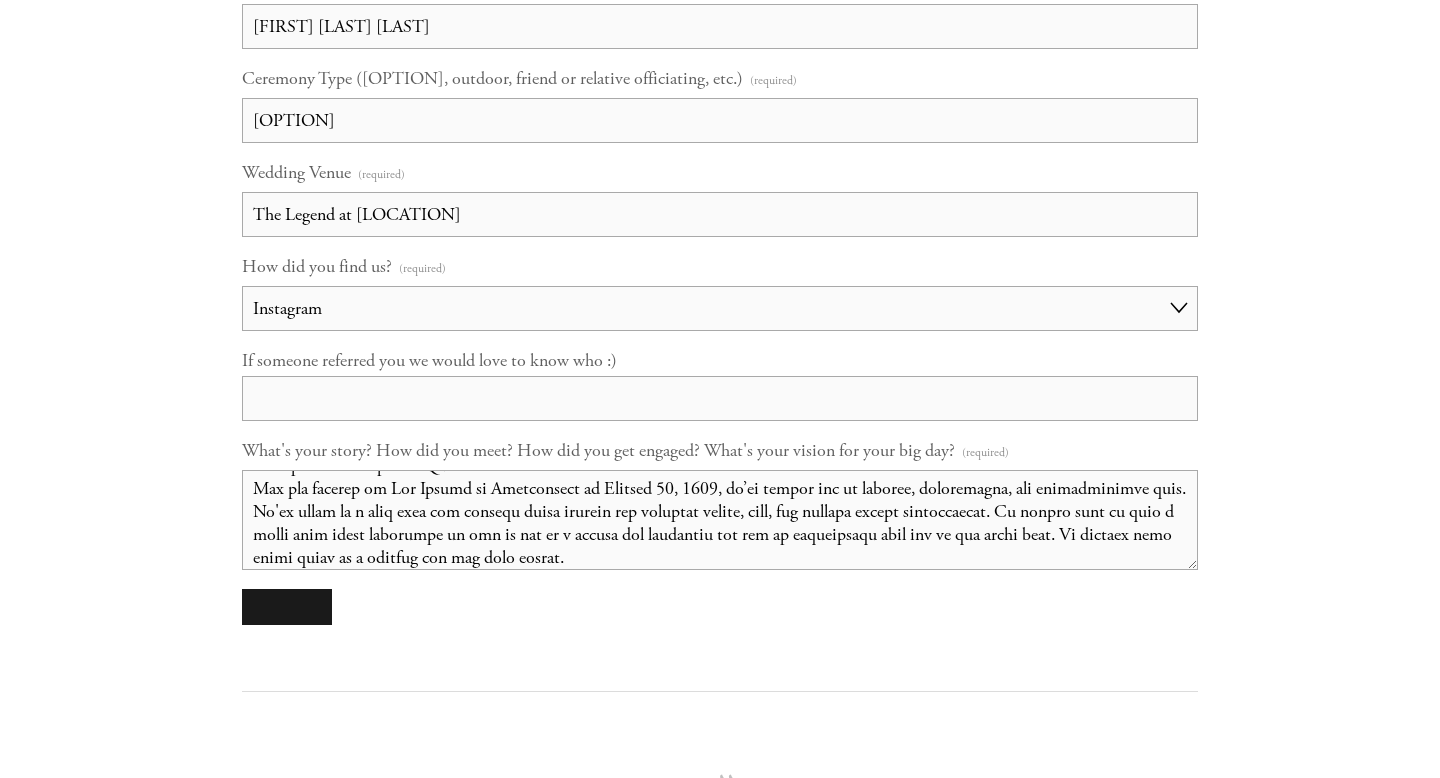 scroll, scrollTop: 0, scrollLeft: 0, axis: both 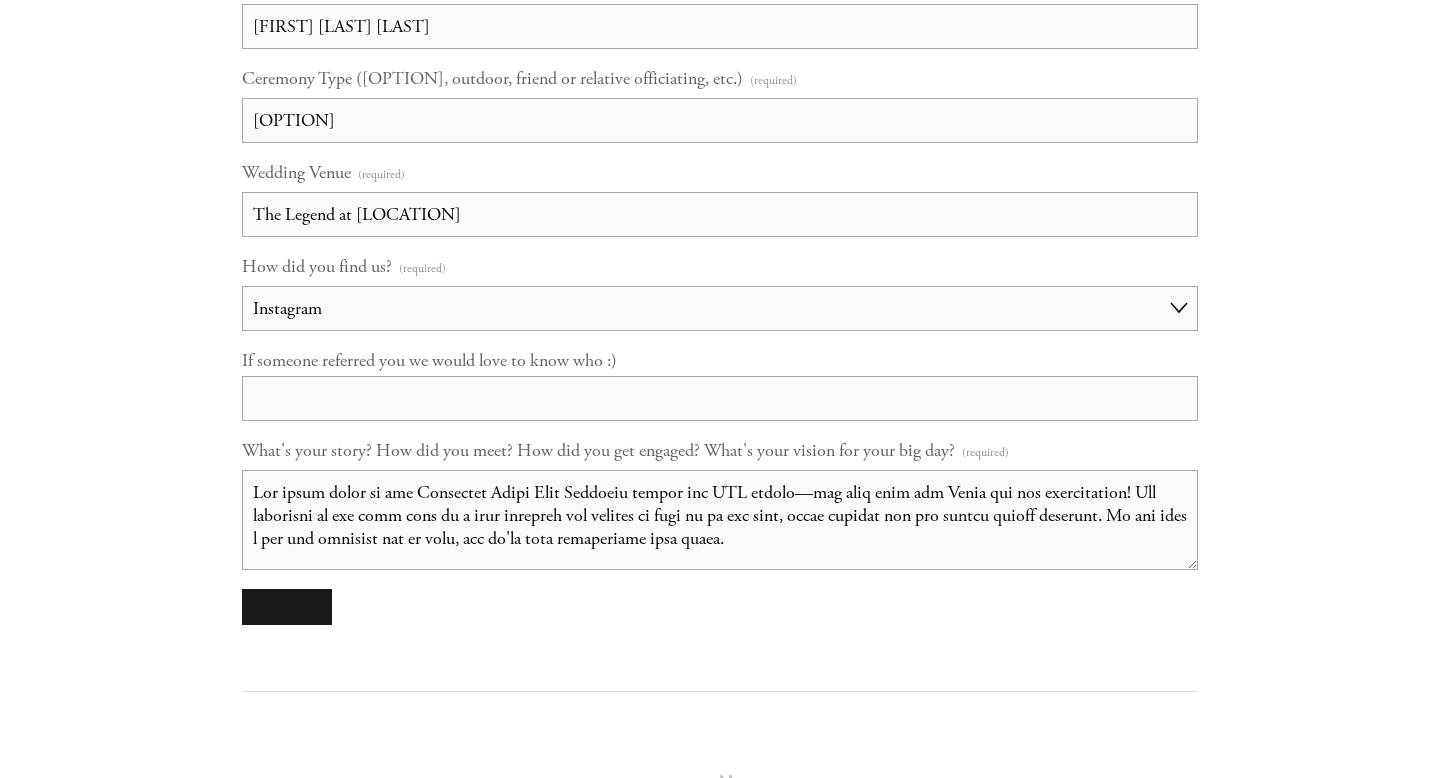 click on "What's your story?  How did you meet? How did you get engaged? What's your vision for your big day?  (required)" at bounding box center [720, 520] 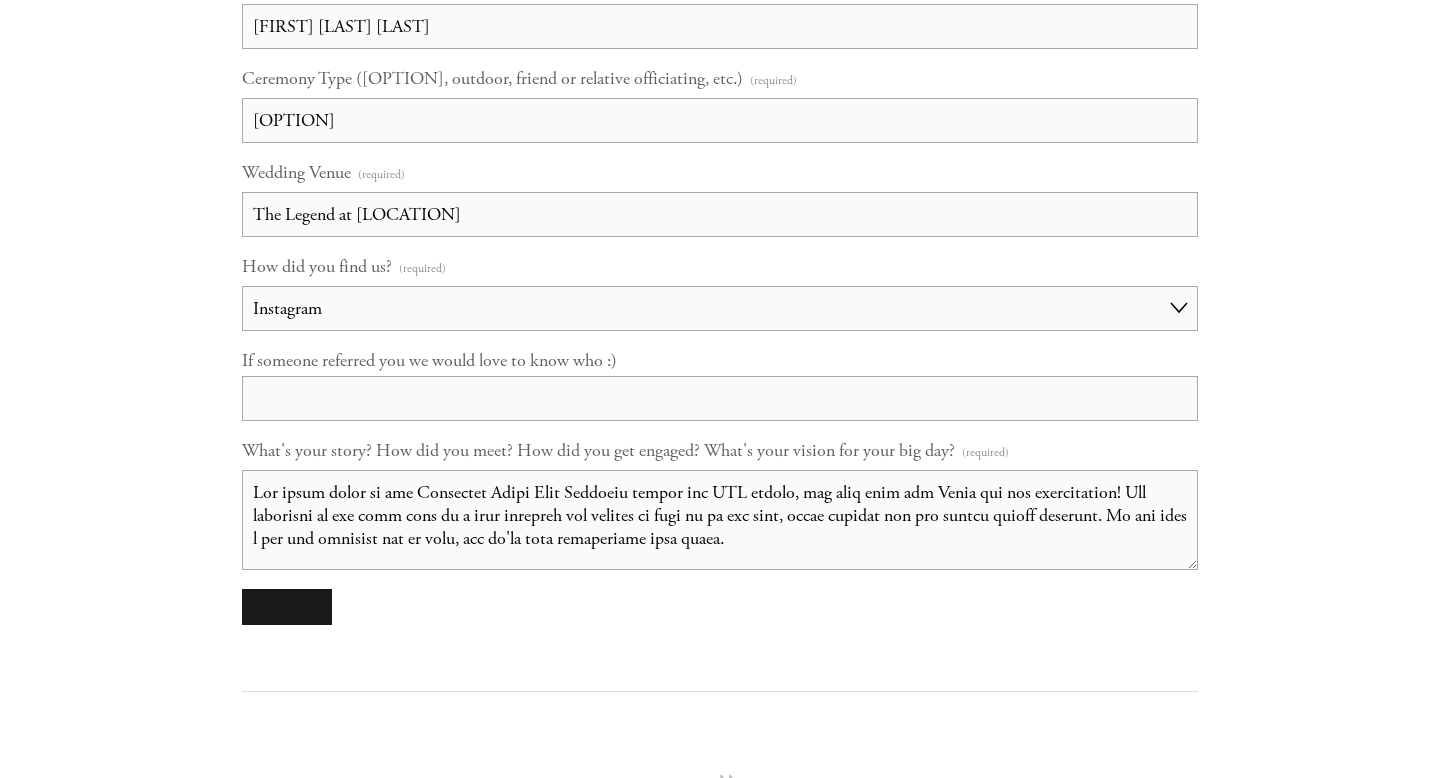 click on "What's your story?  How did you meet? How did you get engaged? What's your vision for your big day?  (required)" at bounding box center (720, 520) 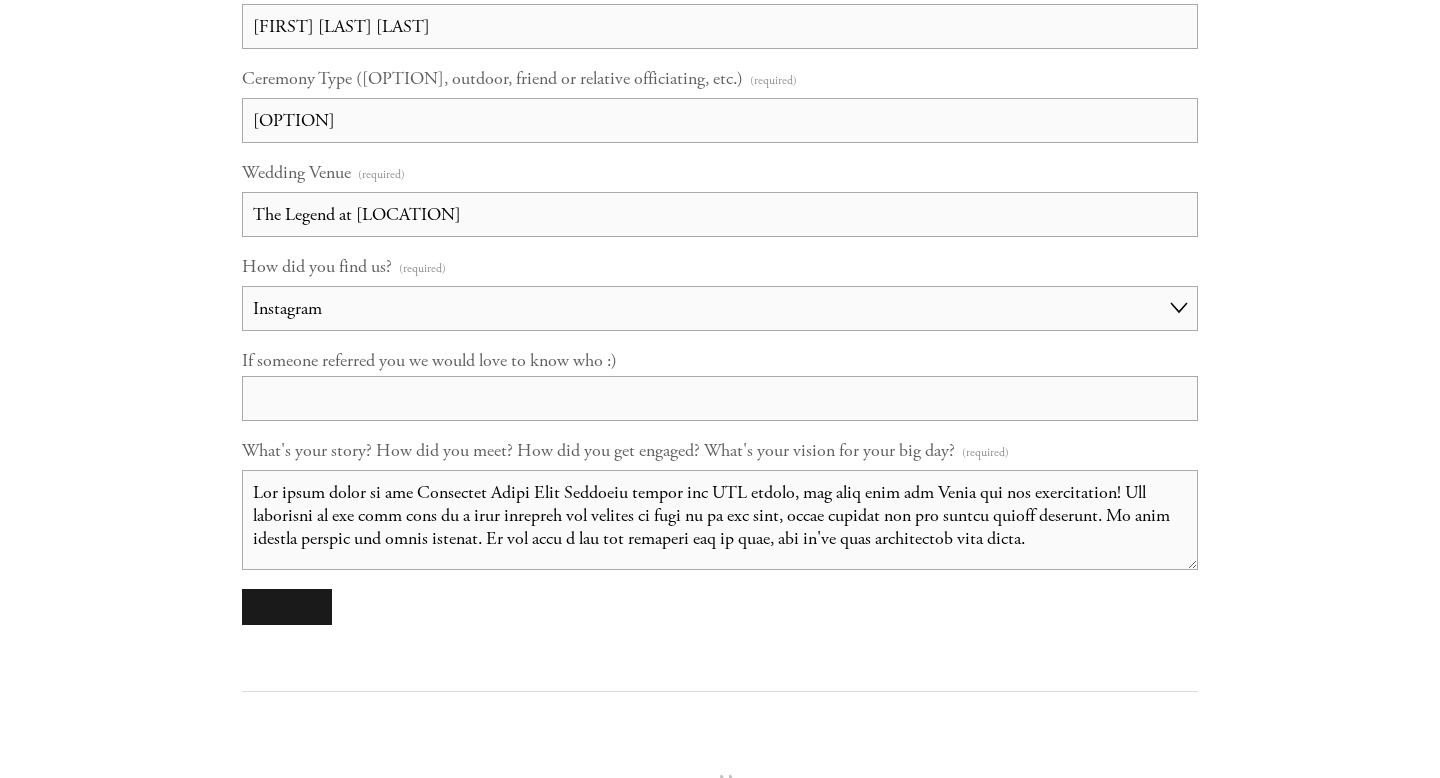 drag, startPoint x: 1153, startPoint y: 545, endPoint x: 555, endPoint y: 544, distance: 598.00085 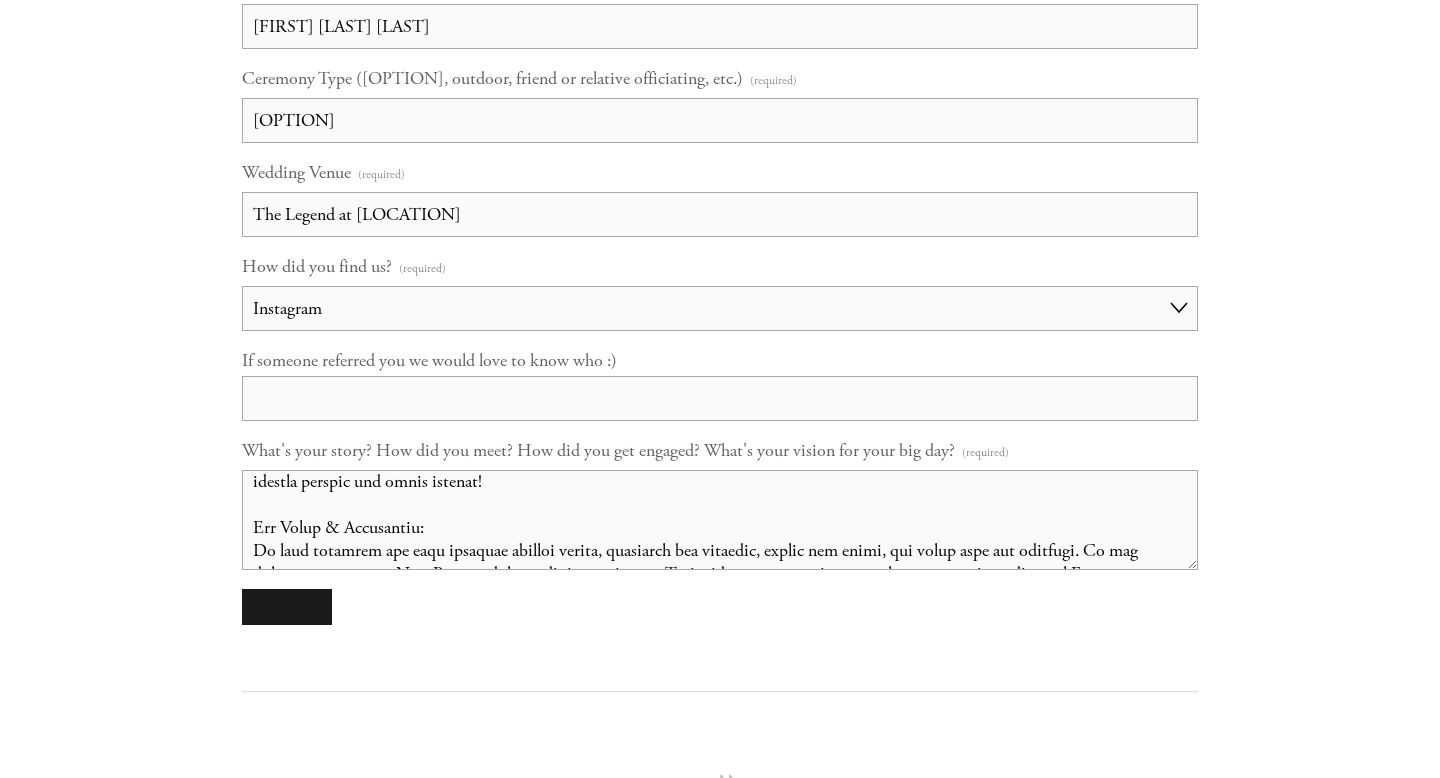 scroll, scrollTop: 62, scrollLeft: 0, axis: vertical 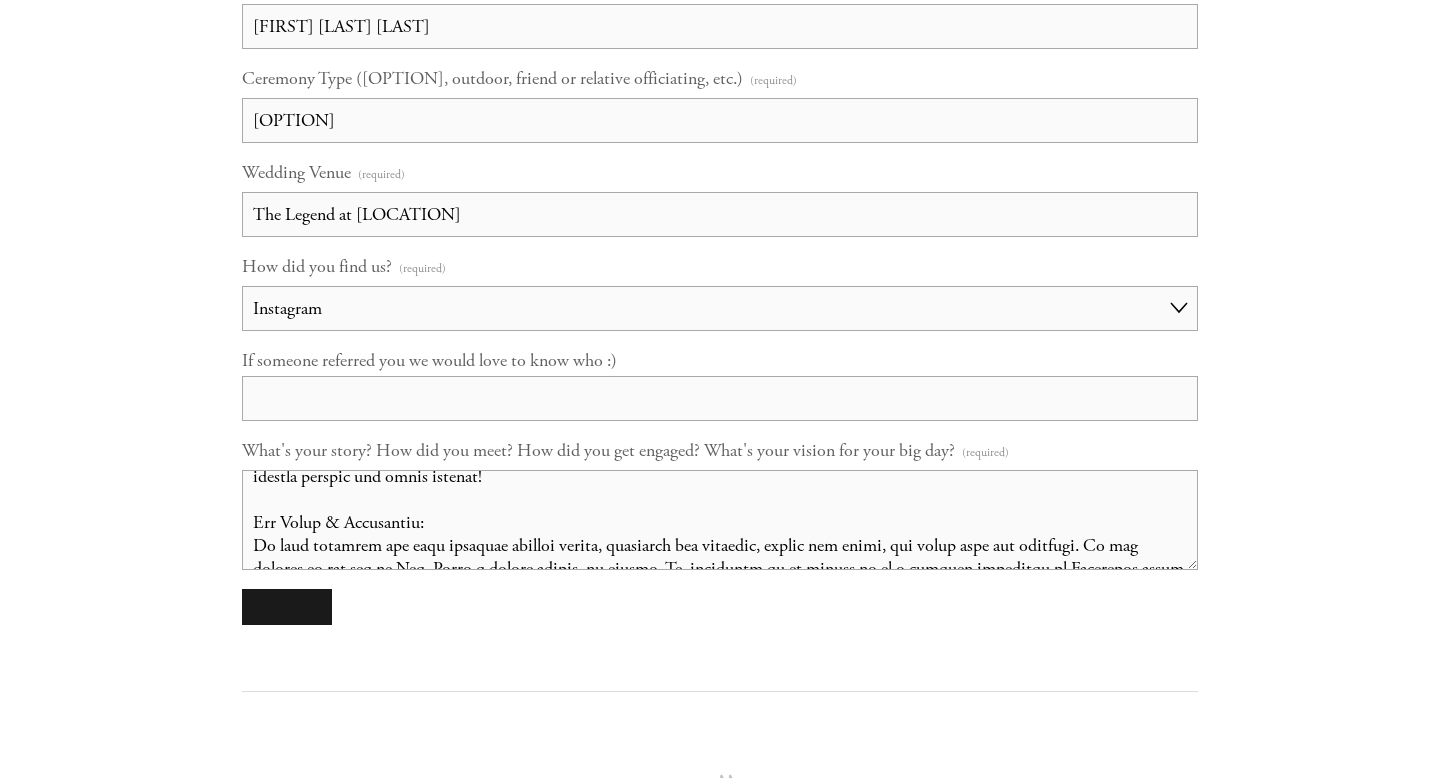 click on "What's your story?  How did you meet? How did you get engaged? What's your vision for your big day?  (required)" at bounding box center [720, 520] 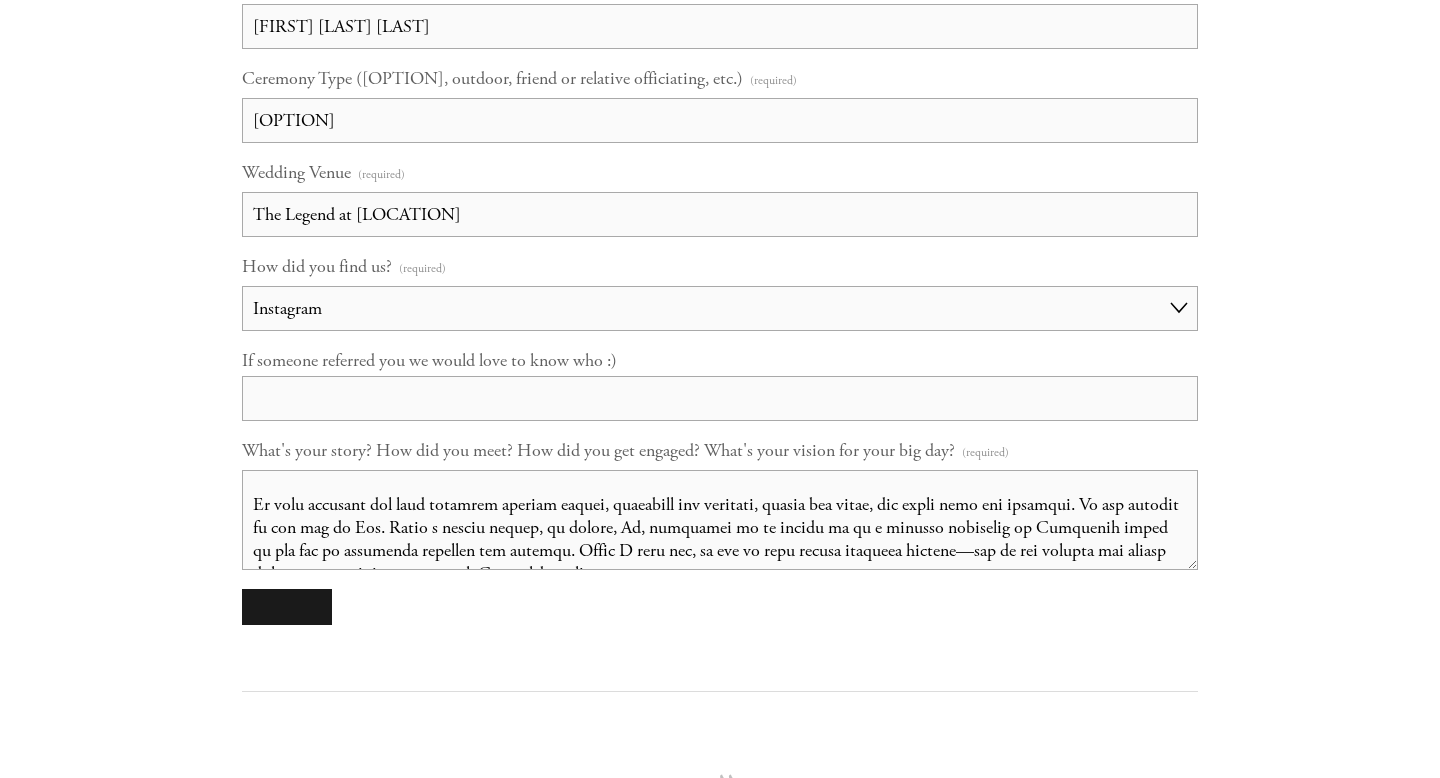 scroll, scrollTop: 88, scrollLeft: 0, axis: vertical 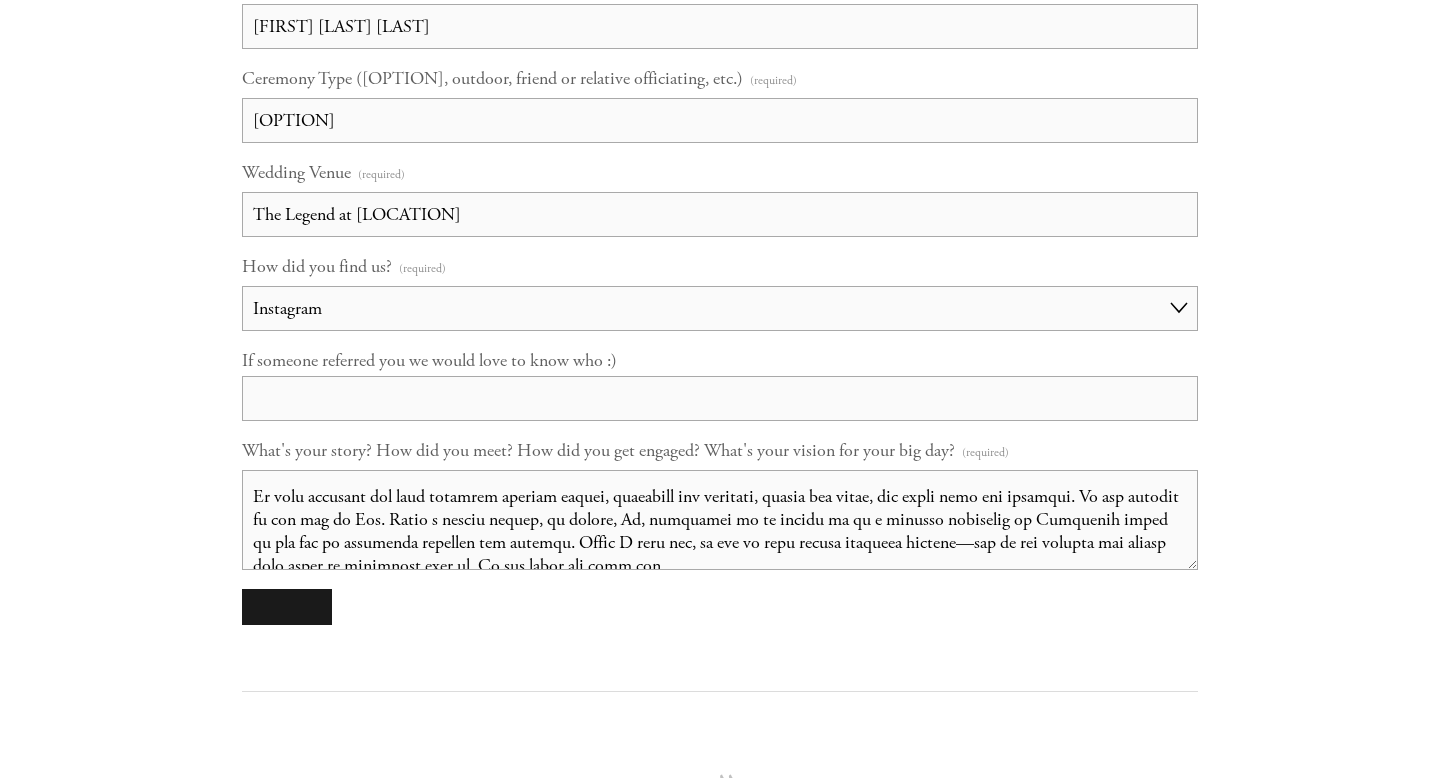 click on "What's your story?  How did you meet? How did you get engaged? What's your vision for your big day?  (required)" at bounding box center [720, 520] 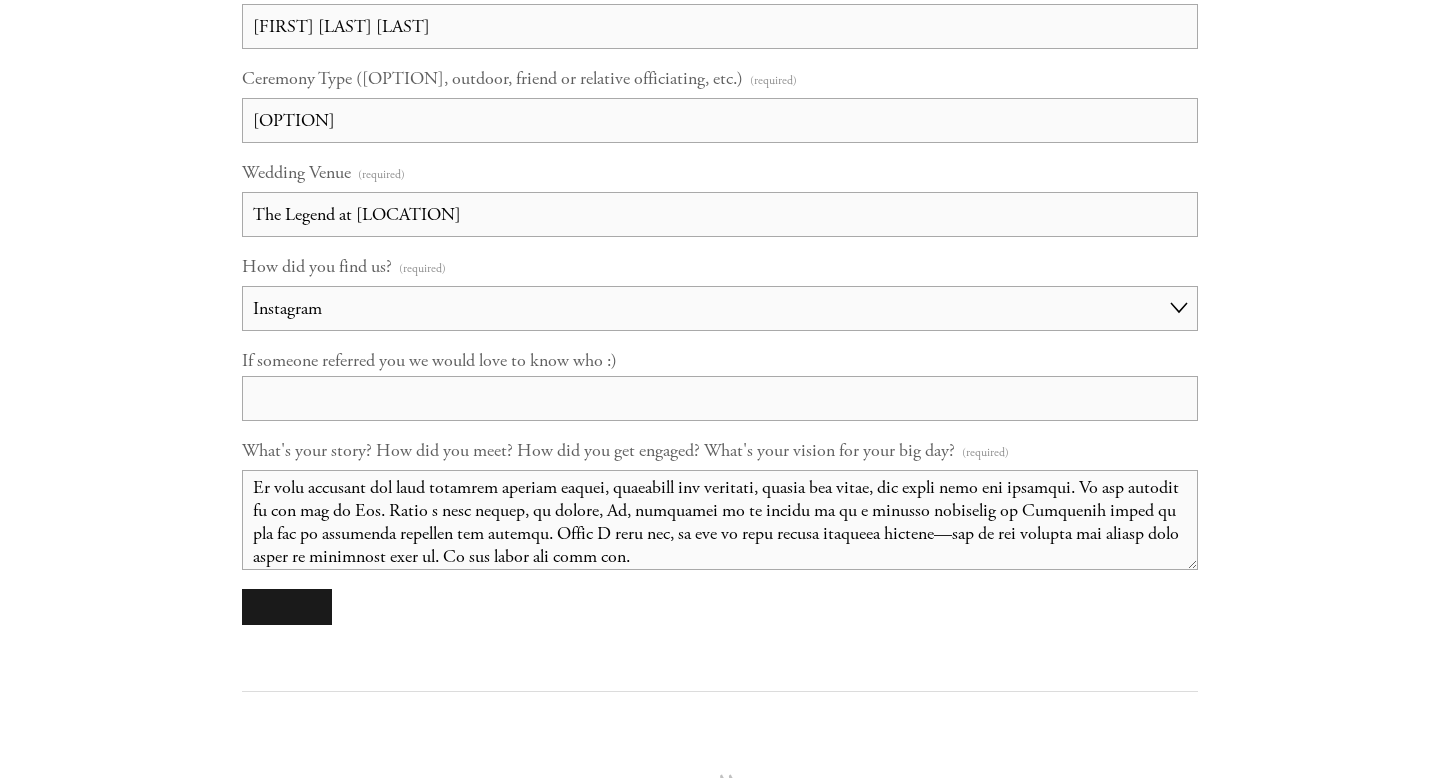 scroll, scrollTop: 99, scrollLeft: 0, axis: vertical 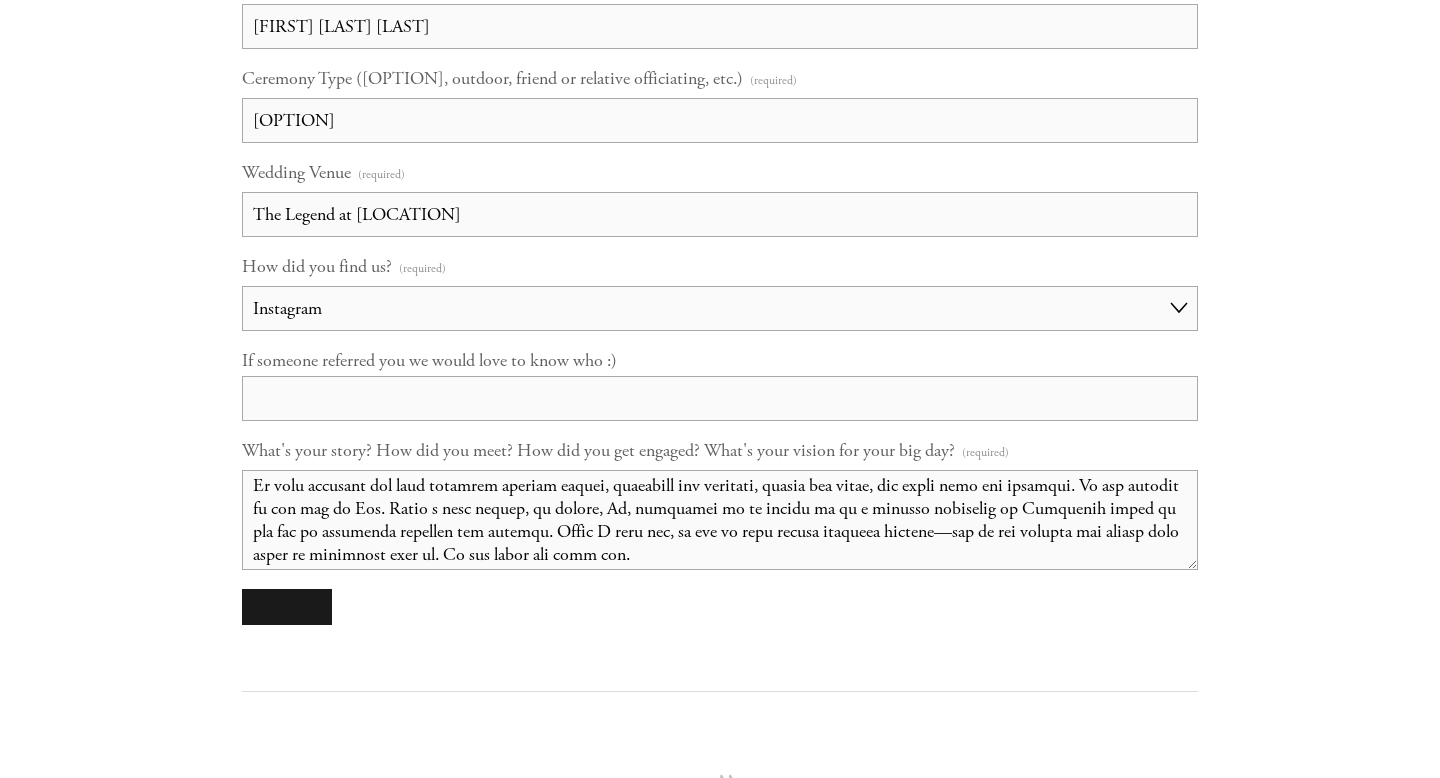 click on "What's your story?  How did you meet? How did you get engaged? What's your vision for your big day?  (required)" at bounding box center (720, 520) 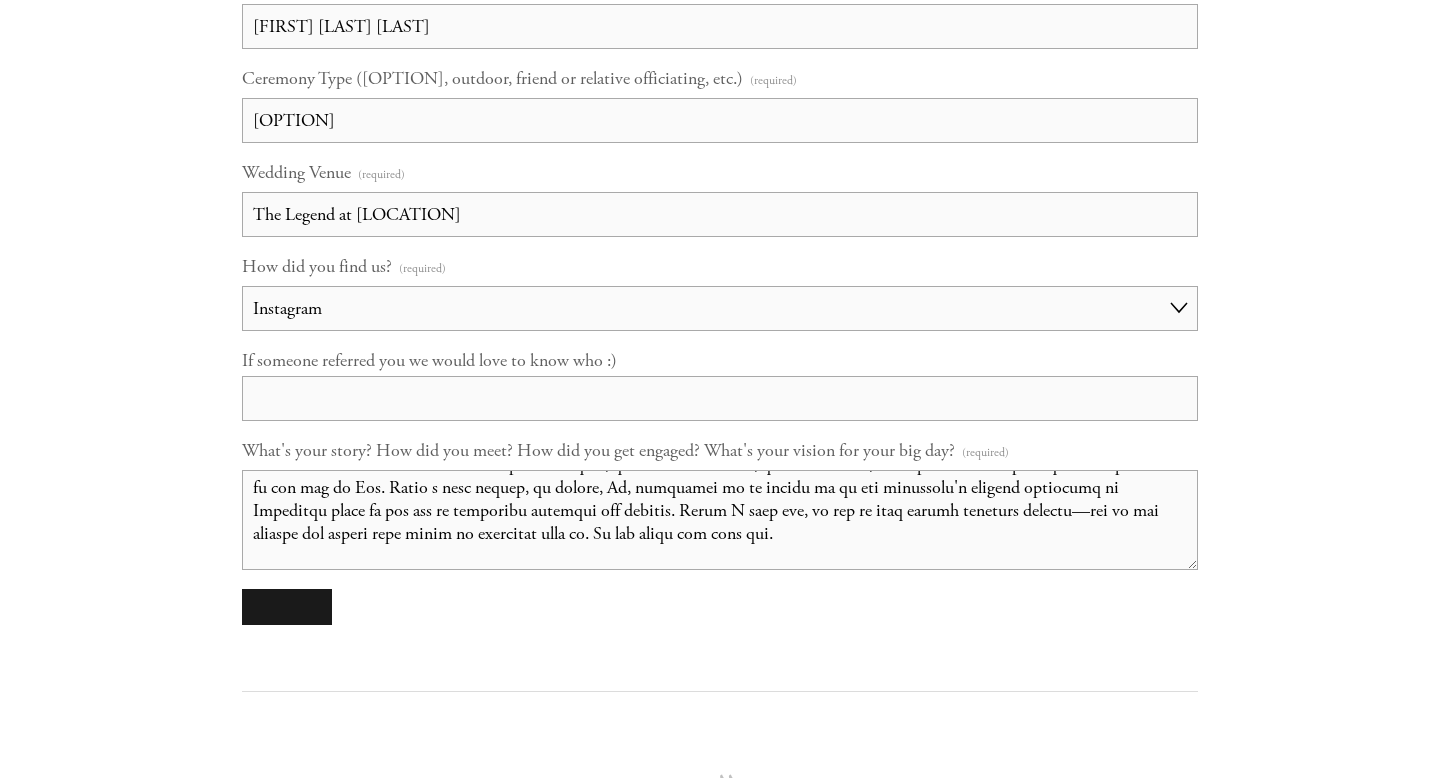 scroll, scrollTop: 124, scrollLeft: 0, axis: vertical 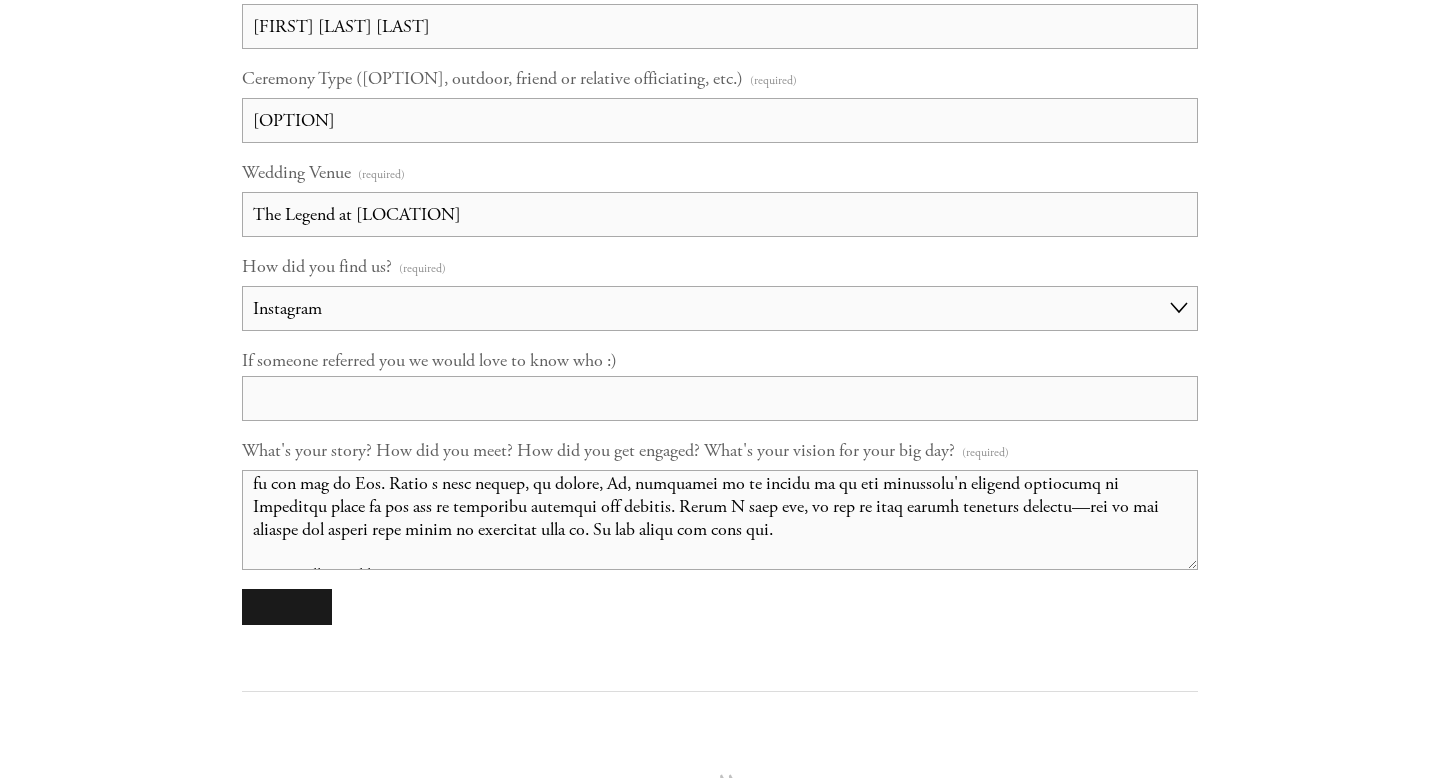 click on "What's your story?  How did you meet? How did you get engaged? What's your vision for your big day?  (required)" at bounding box center (720, 520) 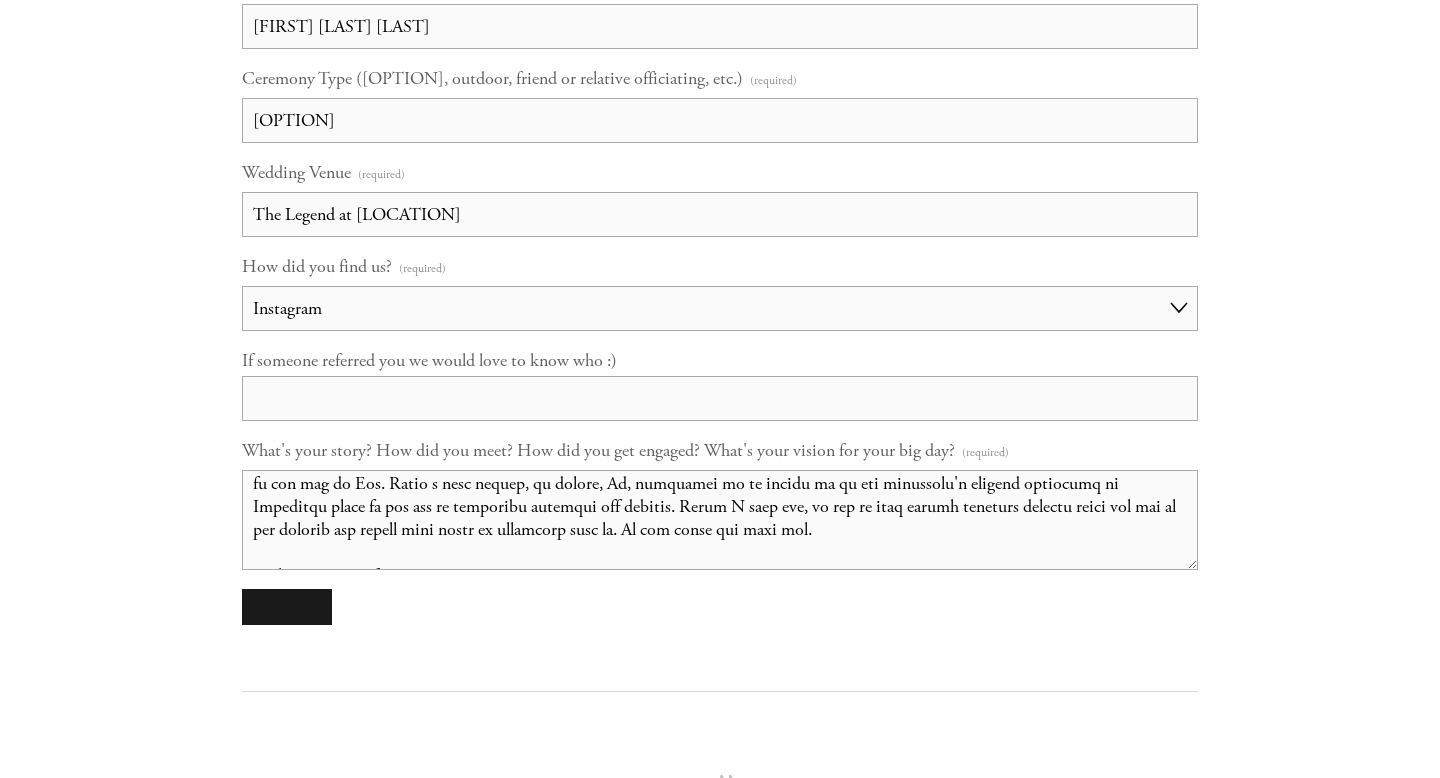 click on "What's your story?  How did you meet? How did you get engaged? What's your vision for your big day?  (required)" at bounding box center [720, 520] 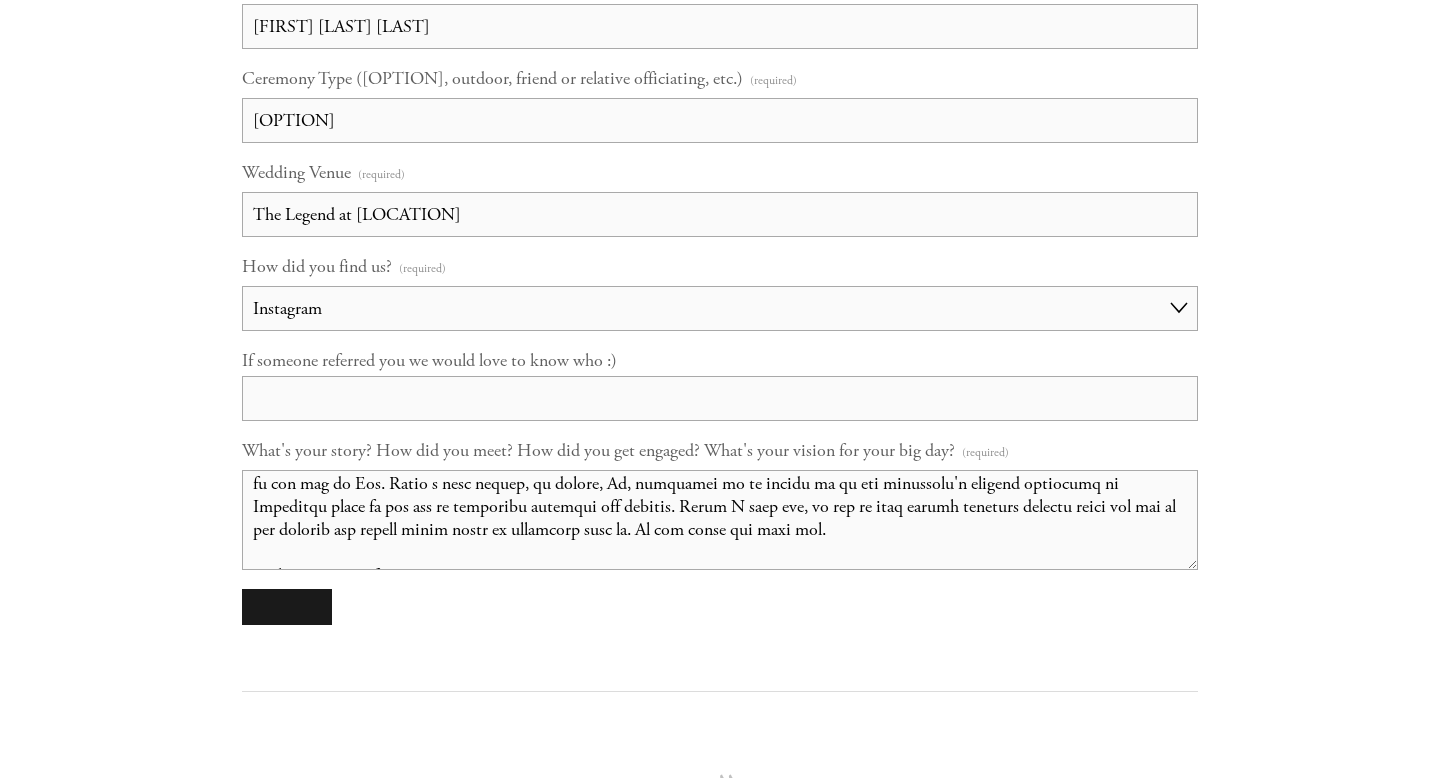 click on "What's your story?  How did you meet? How did you get engaged? What's your vision for your big day?  (required)" at bounding box center (720, 520) 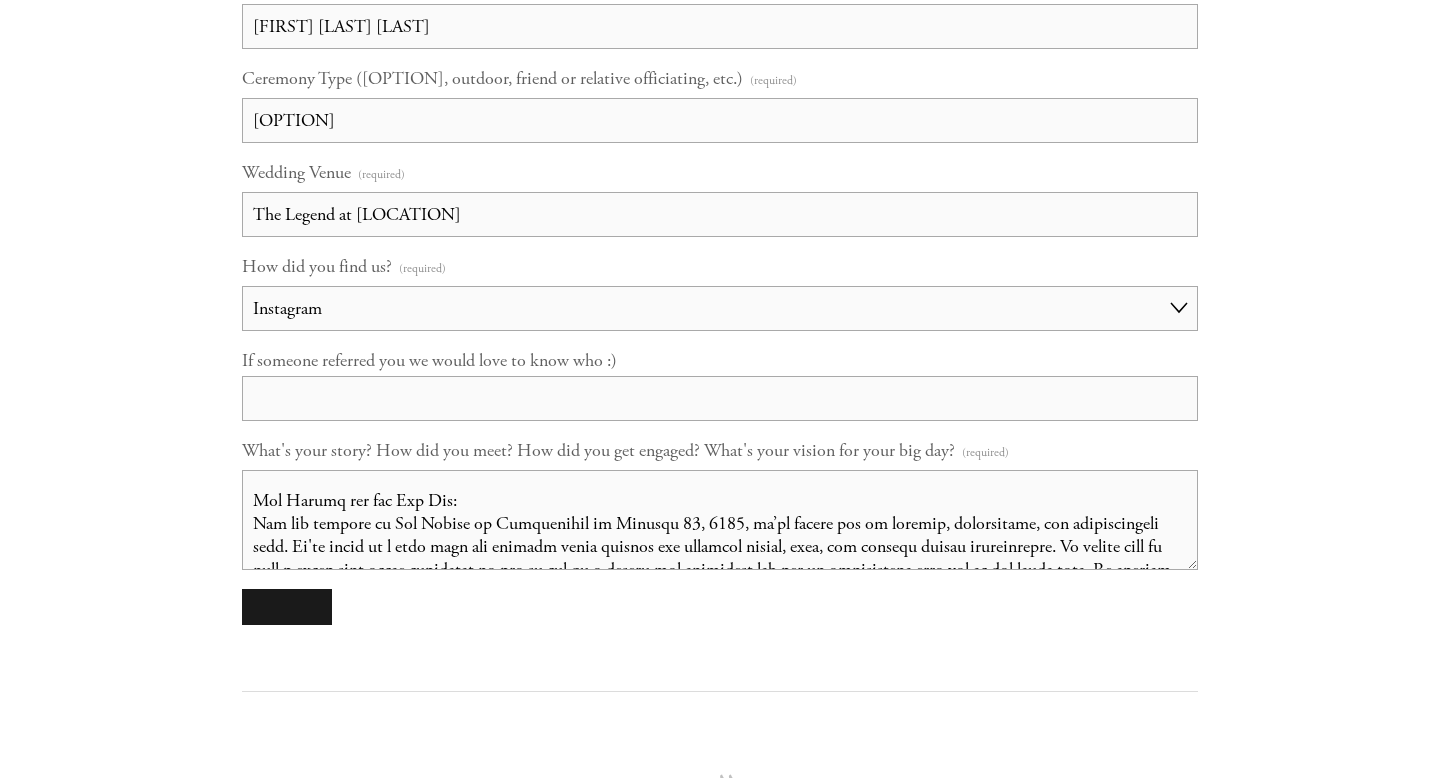 scroll, scrollTop: 205, scrollLeft: 0, axis: vertical 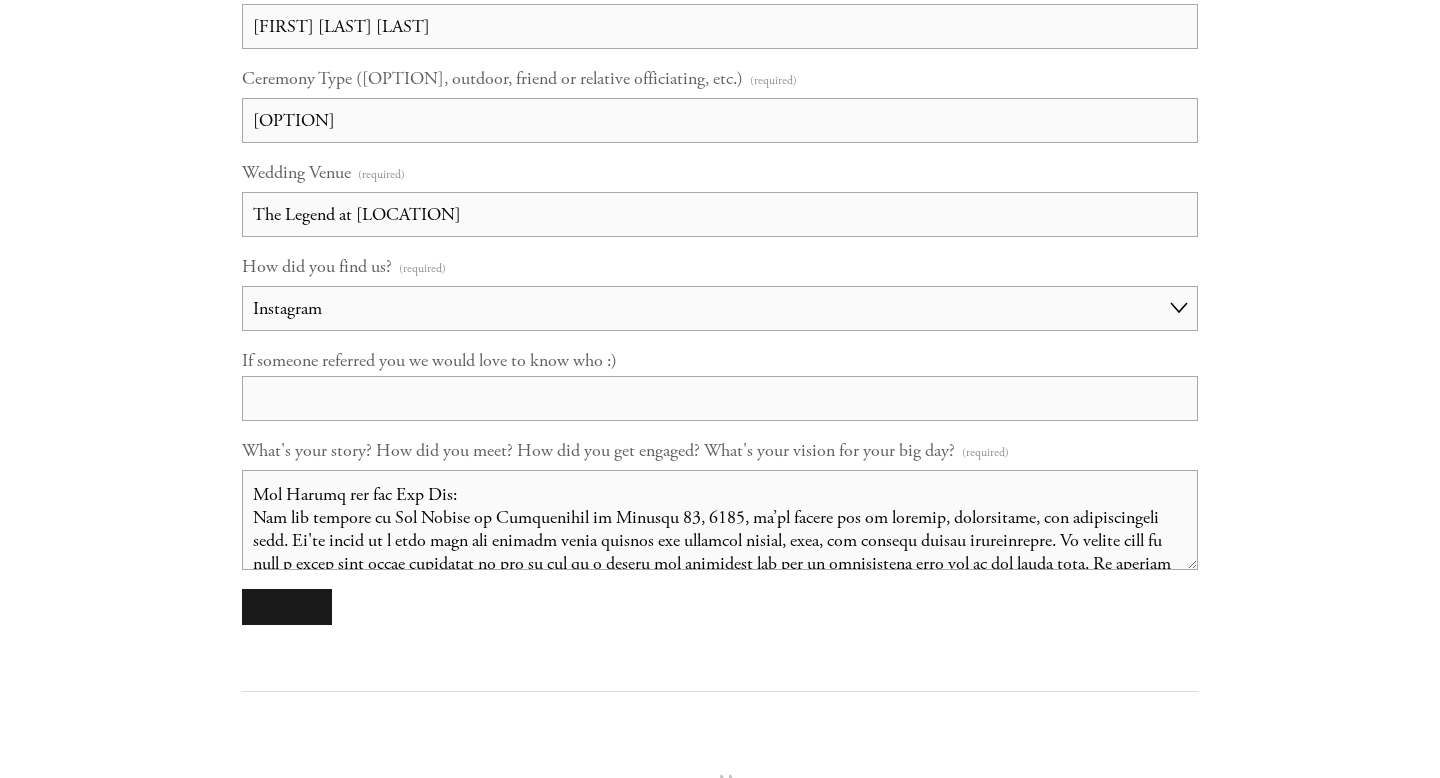click on "What's your story?  How did you meet? How did you get engaged? What's your vision for your big day?  (required)" at bounding box center (720, 520) 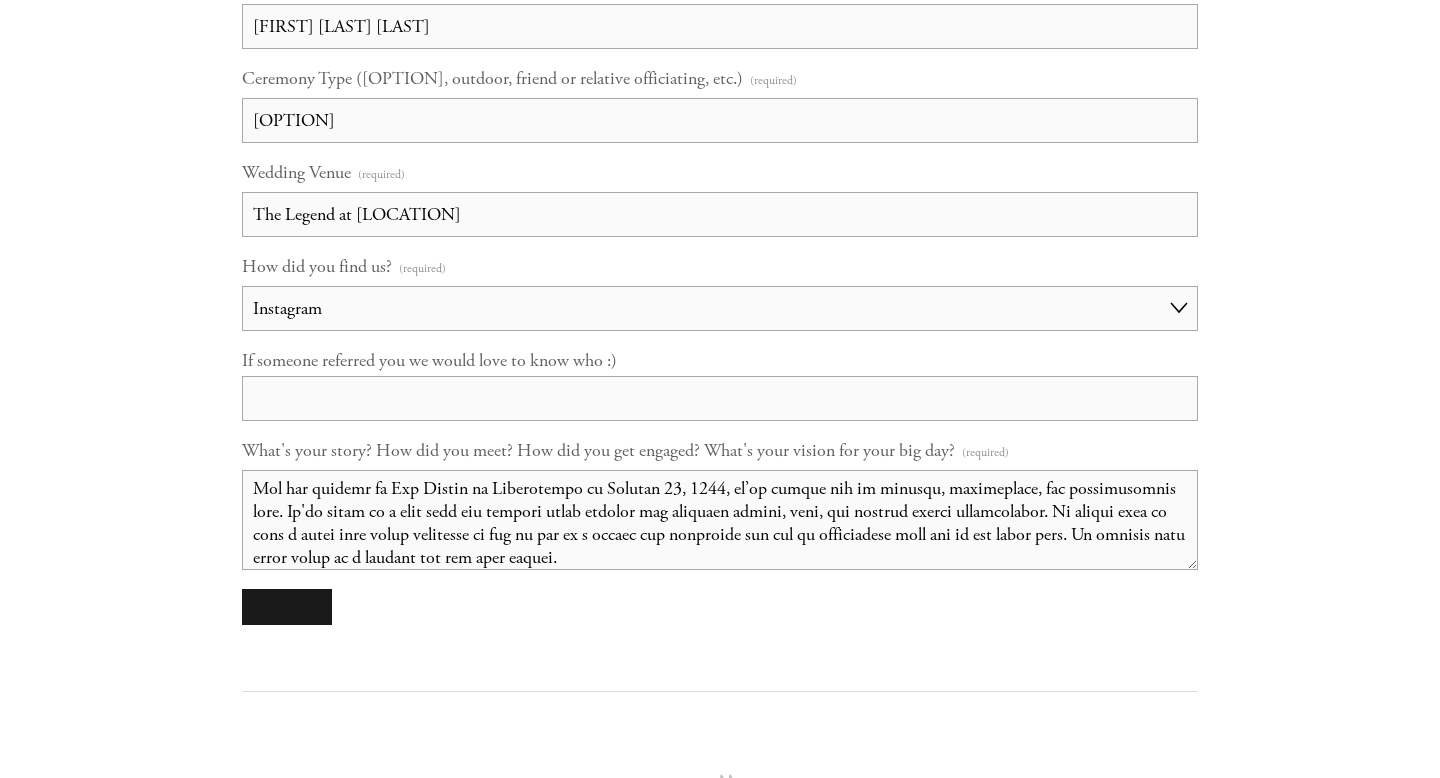 scroll, scrollTop: 0, scrollLeft: 0, axis: both 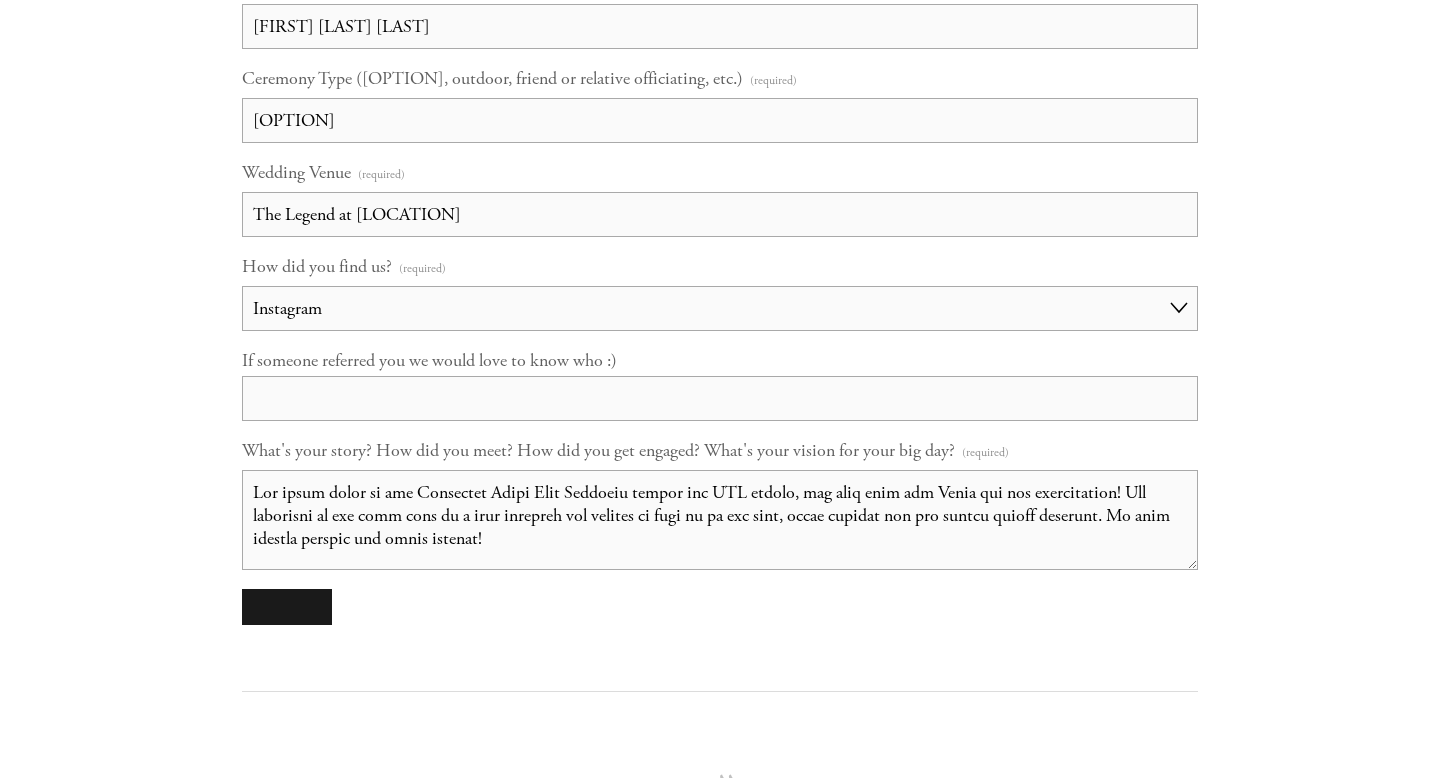 drag, startPoint x: 254, startPoint y: 511, endPoint x: 898, endPoint y: 492, distance: 644.2802 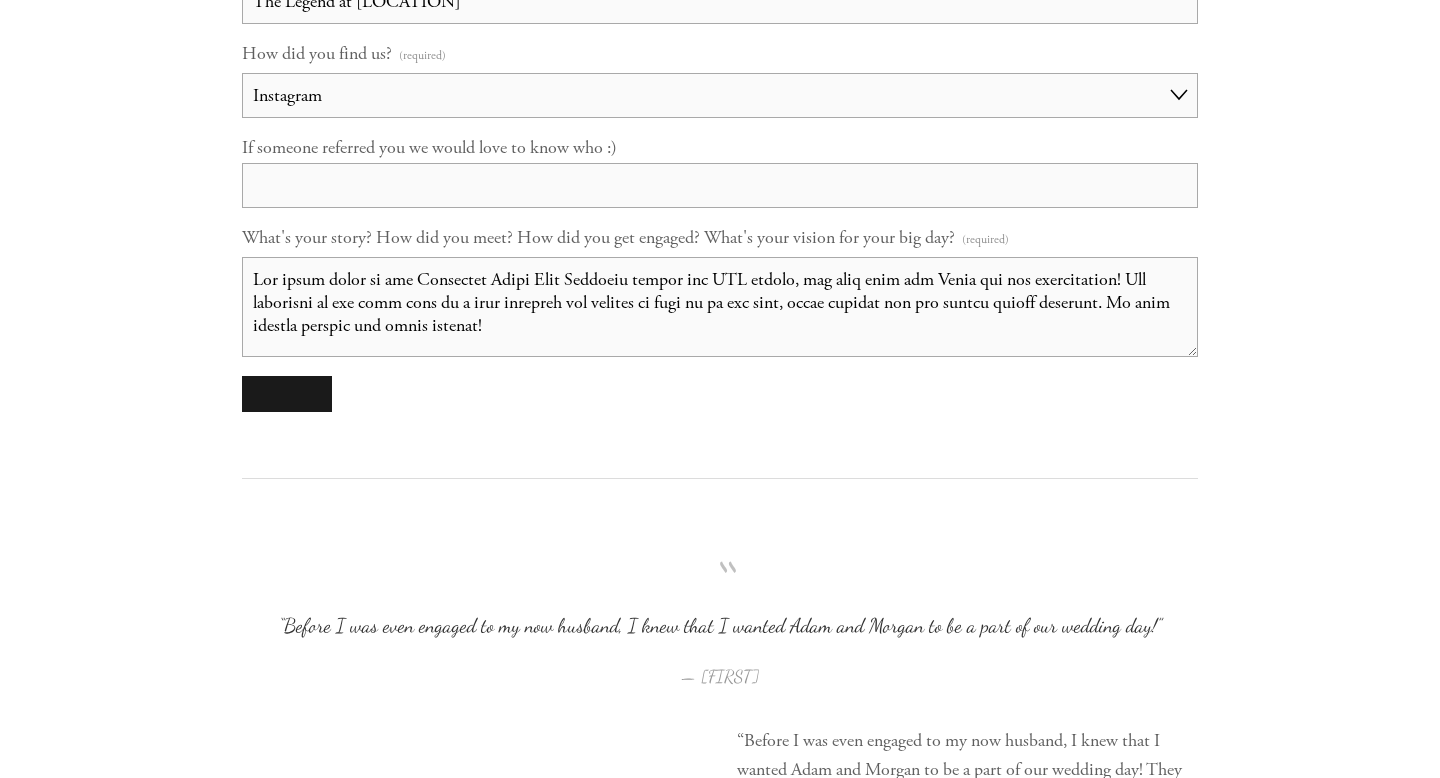 scroll, scrollTop: 1953, scrollLeft: 0, axis: vertical 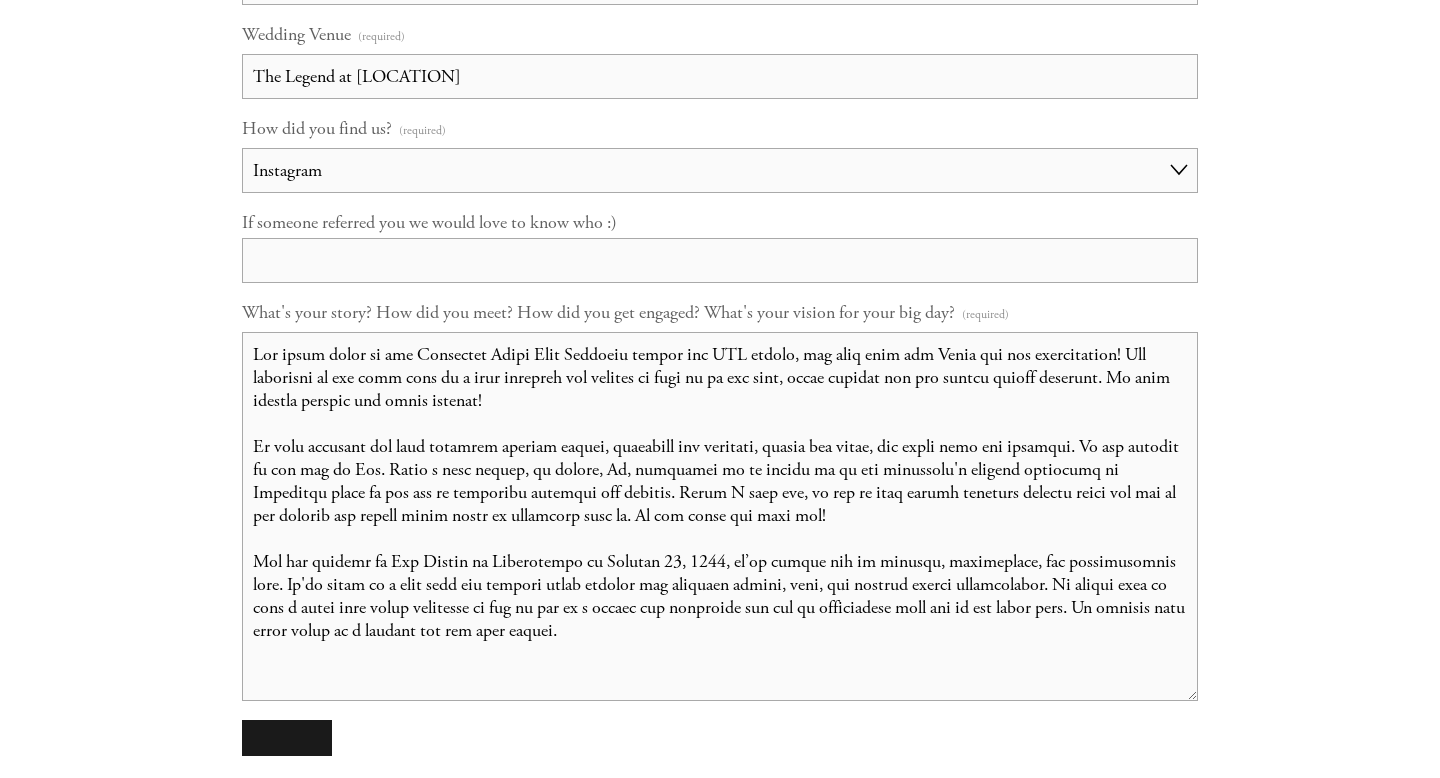 drag, startPoint x: 1187, startPoint y: 426, endPoint x: 1183, endPoint y: 695, distance: 269.02972 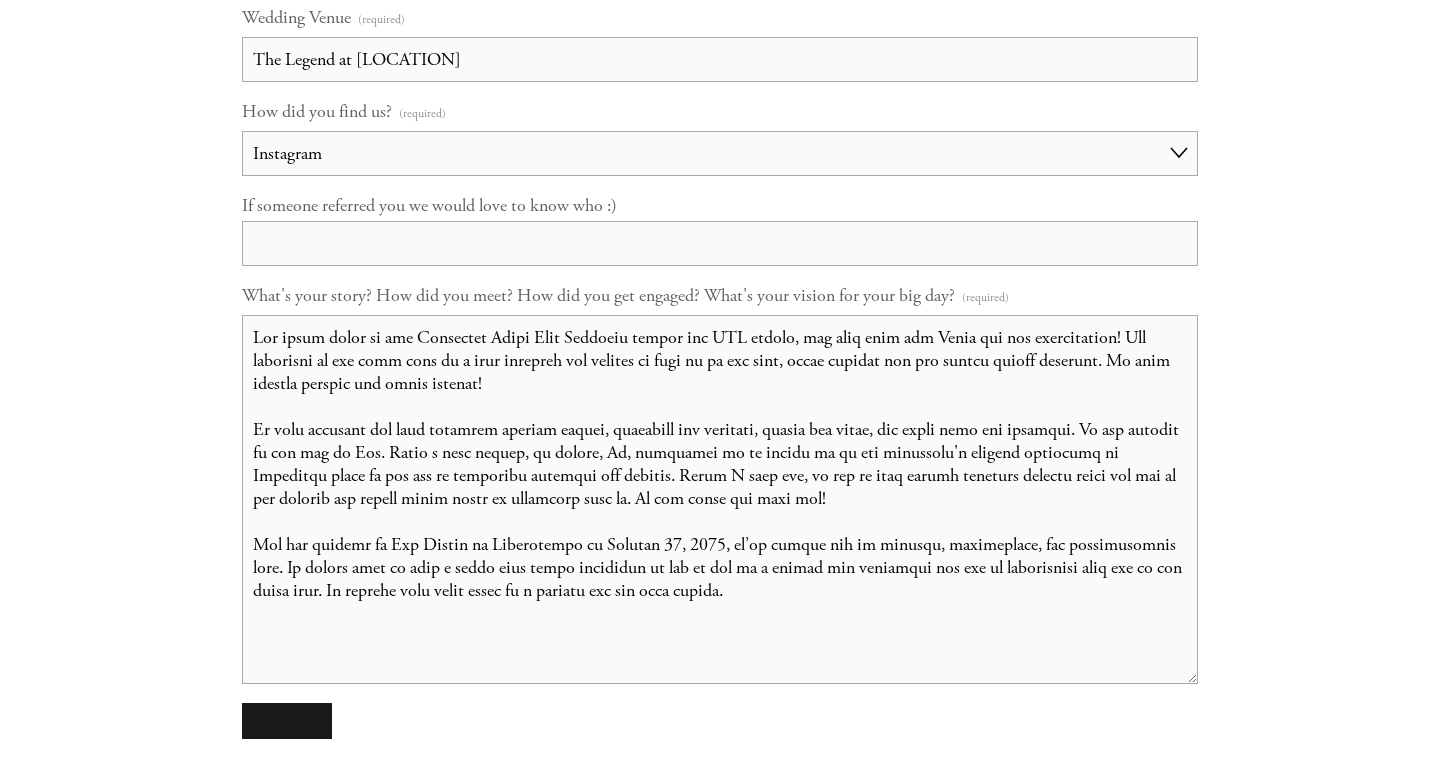 scroll, scrollTop: 1971, scrollLeft: 0, axis: vertical 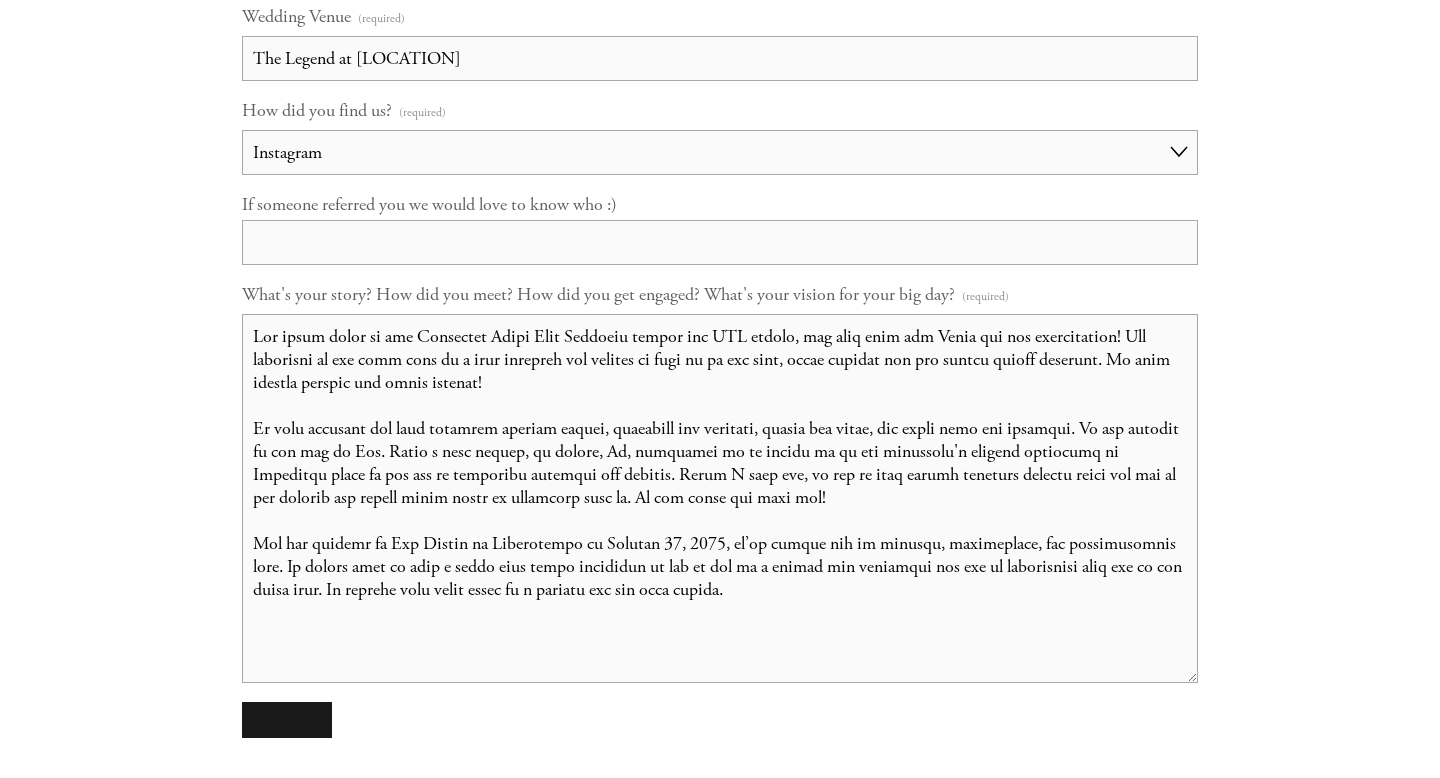 drag, startPoint x: 769, startPoint y: 567, endPoint x: 686, endPoint y: 576, distance: 83.48653 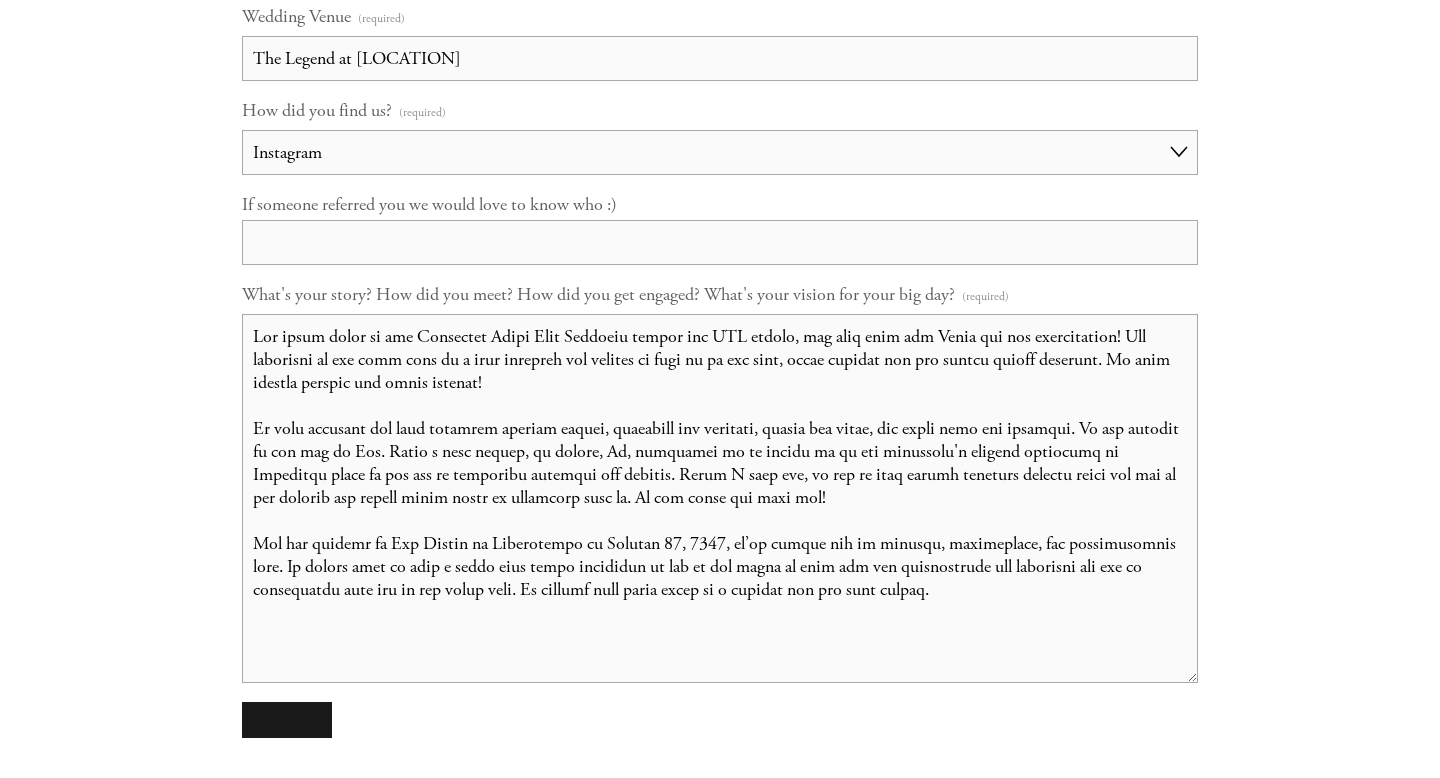 click on "What's your story?  How did you meet? How did you get engaged? What's your vision for your big day?  (required)" at bounding box center [720, 498] 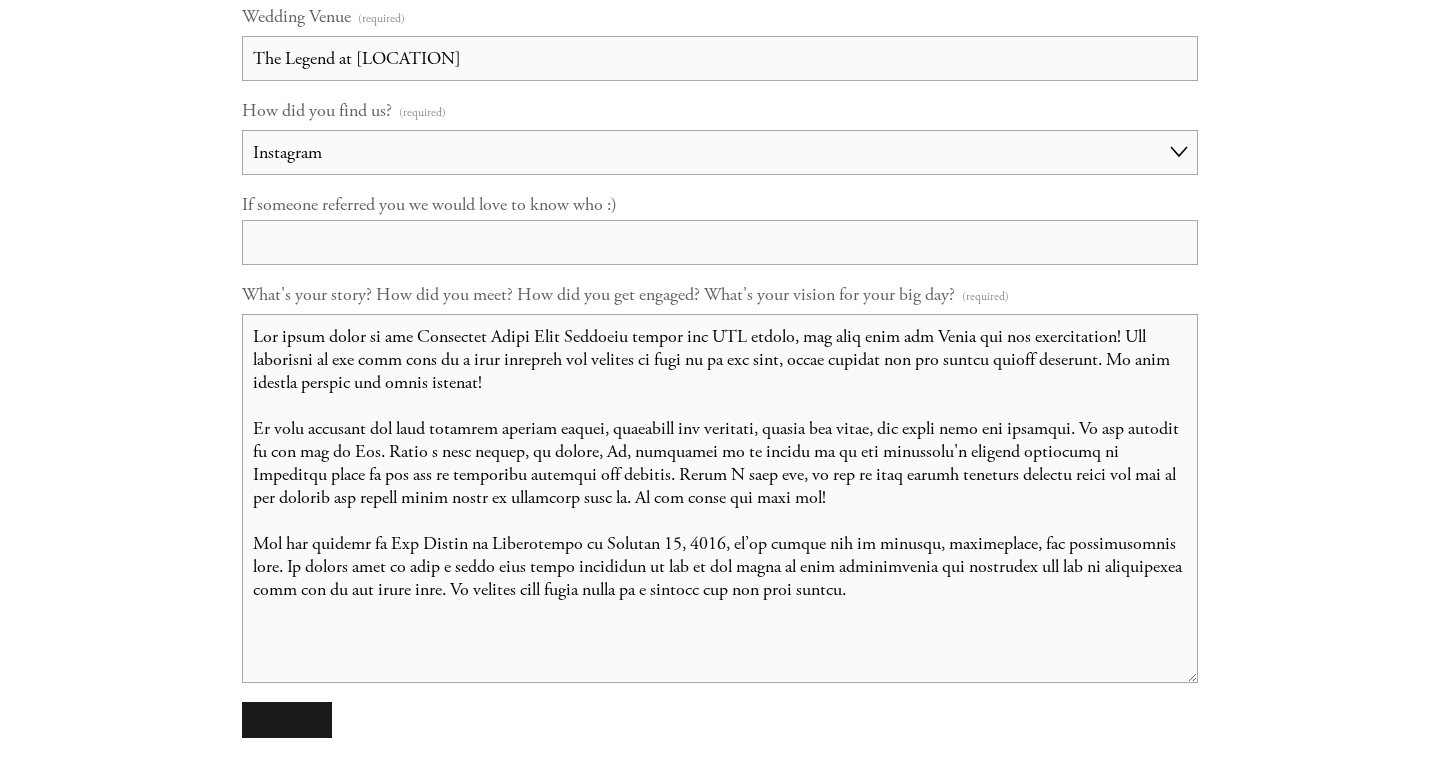 click on "What's your story?  How did you meet? How did you get engaged? What's your vision for your big day?  (required)" at bounding box center [720, 498] 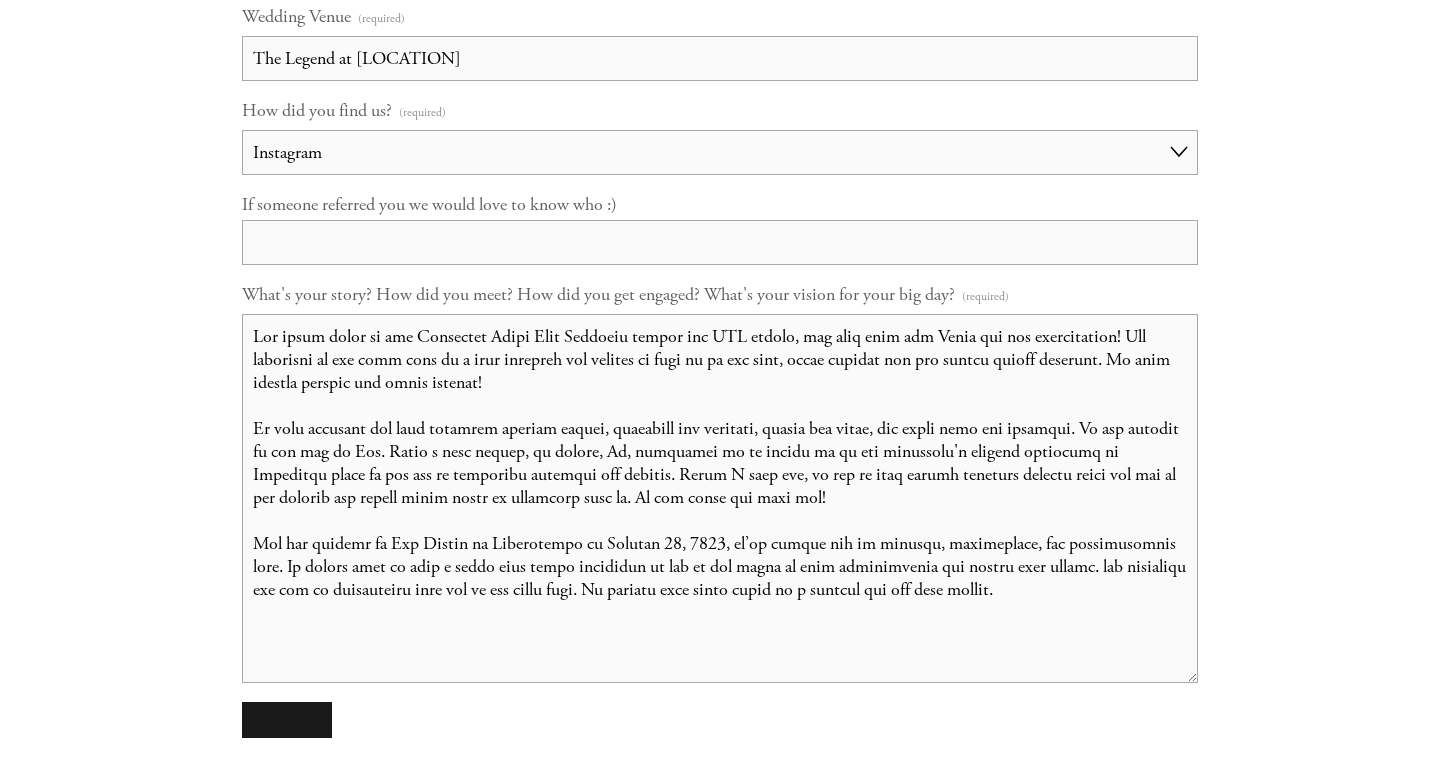 drag, startPoint x: 1036, startPoint y: 573, endPoint x: 541, endPoint y: 592, distance: 495.3645 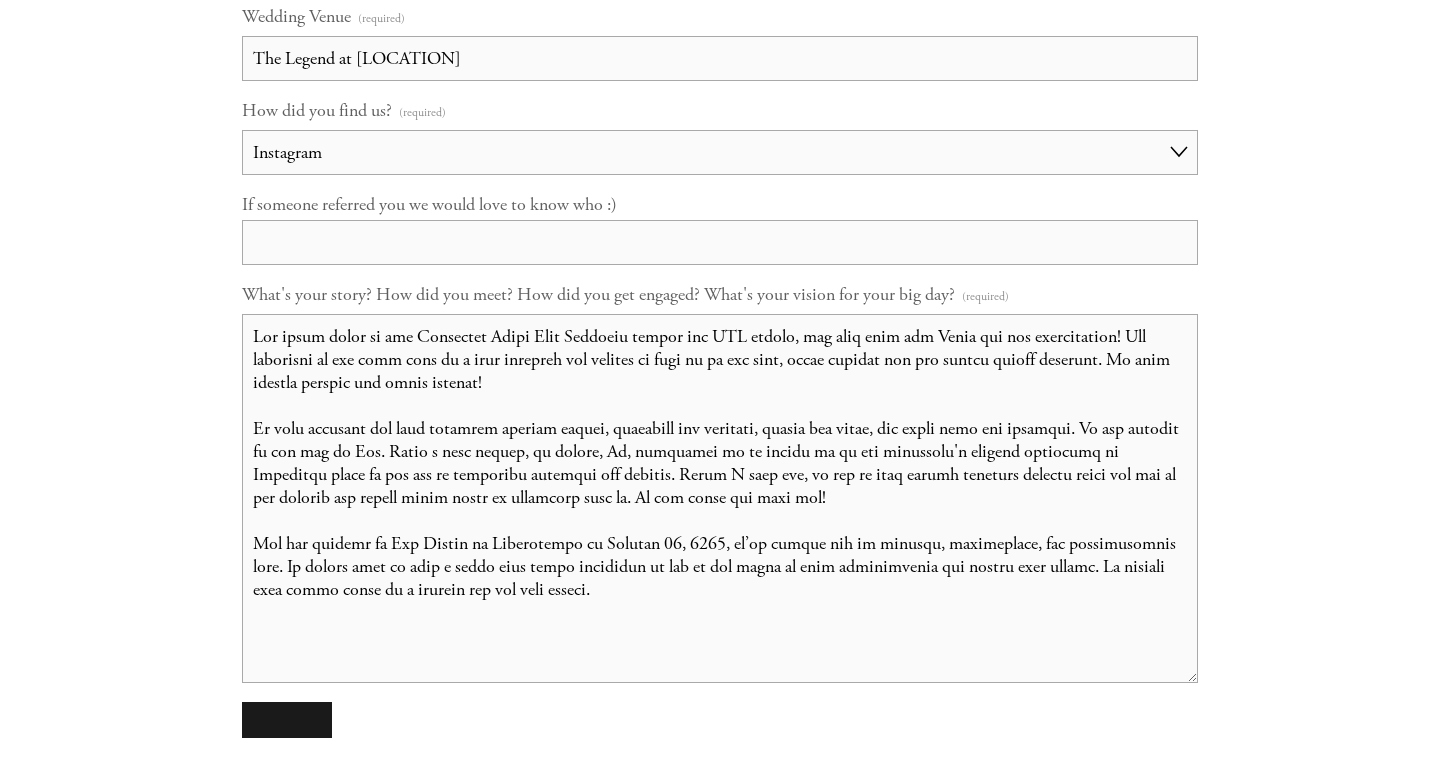click on "What's your story?  How did you meet? How did you get engaged? What's your vision for your big day?  (required)" at bounding box center (720, 498) 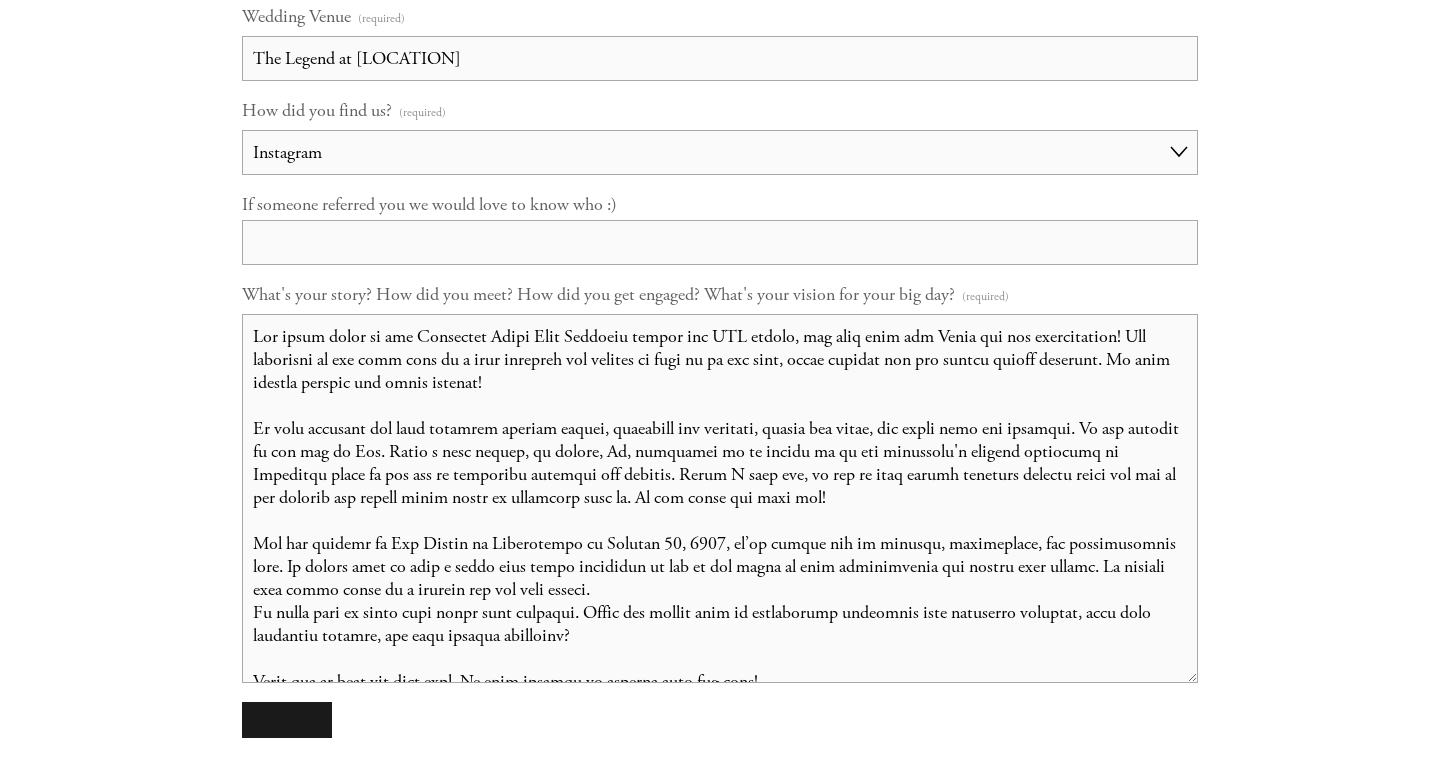 scroll, scrollTop: 11, scrollLeft: 0, axis: vertical 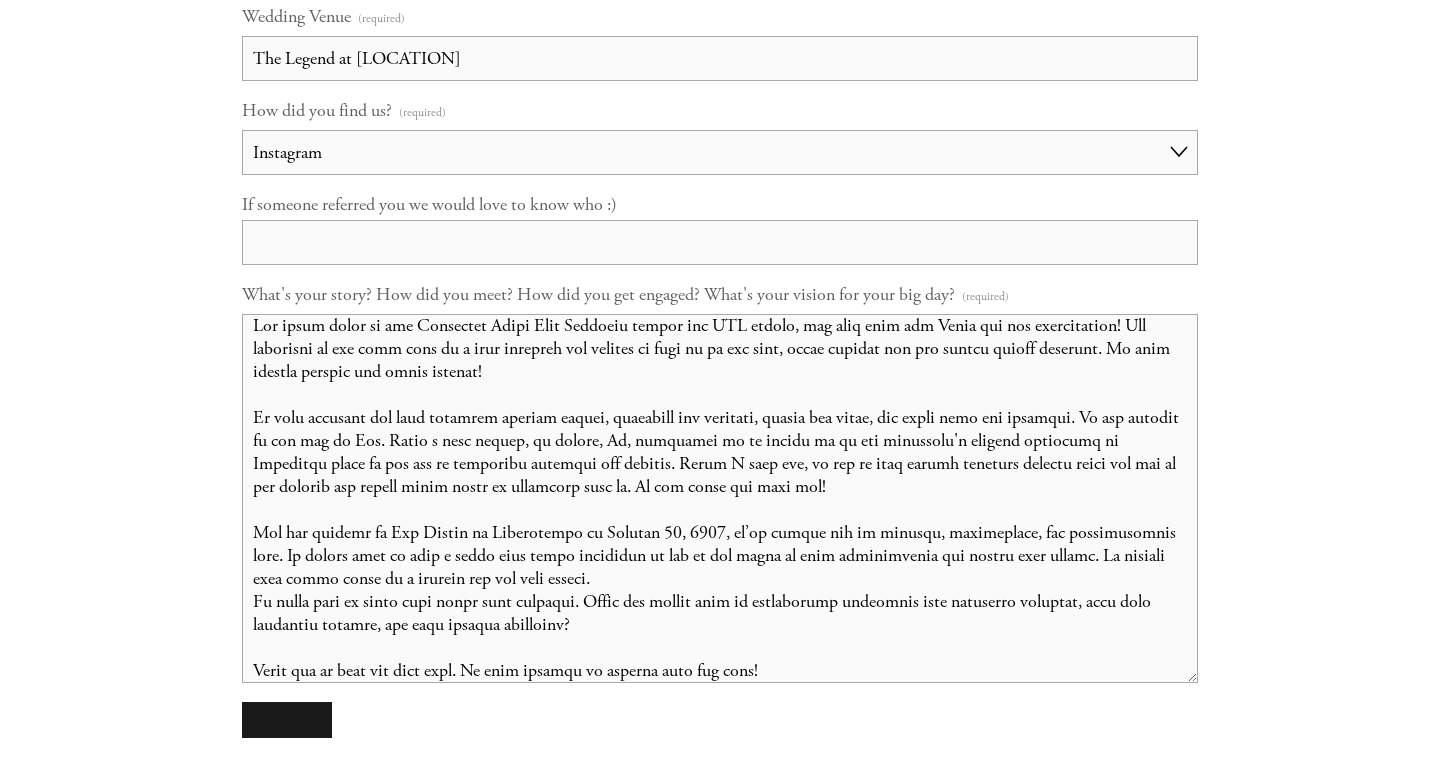 click on "What's your story?  How did you meet? How did you get engaged? What's your vision for your big day?  (required)" at bounding box center (720, 498) 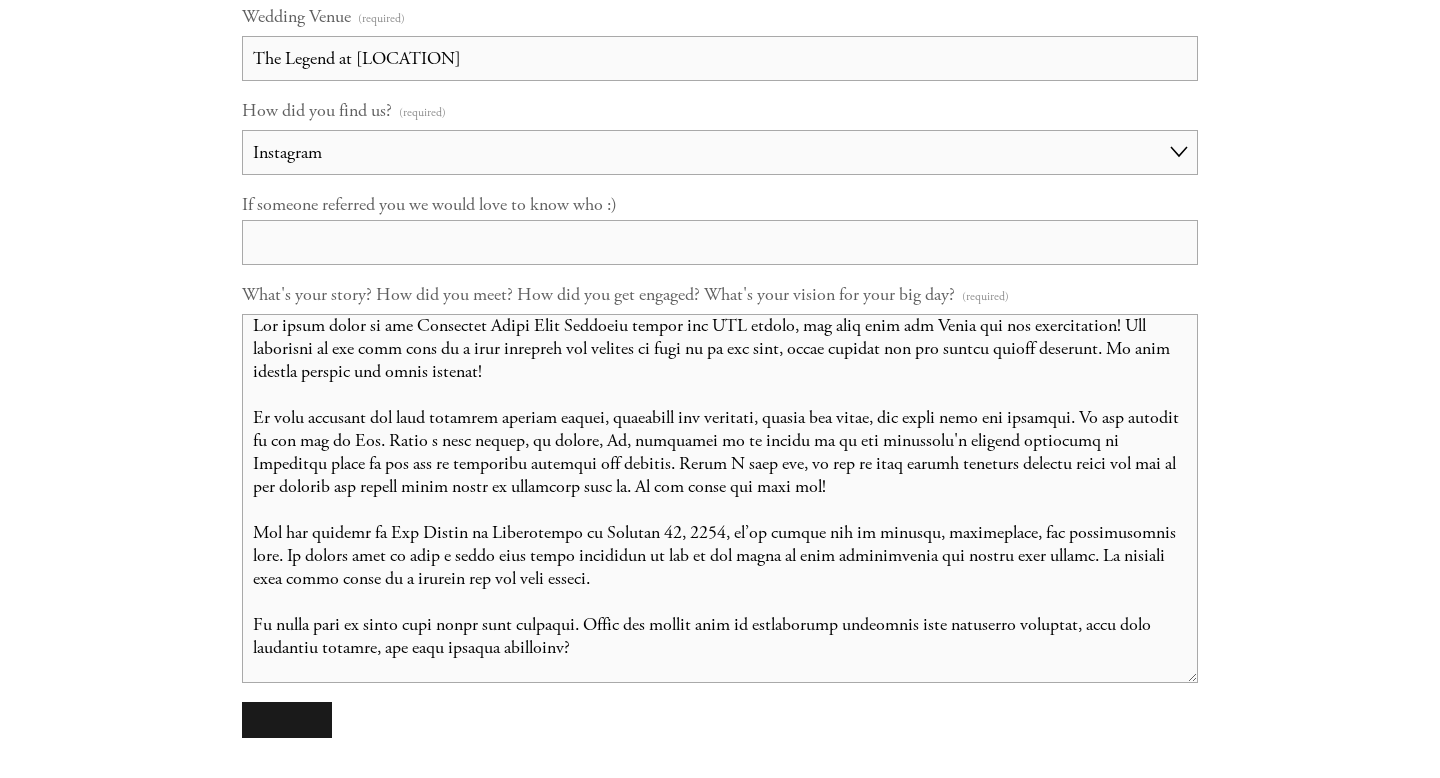 scroll, scrollTop: 44, scrollLeft: 0, axis: vertical 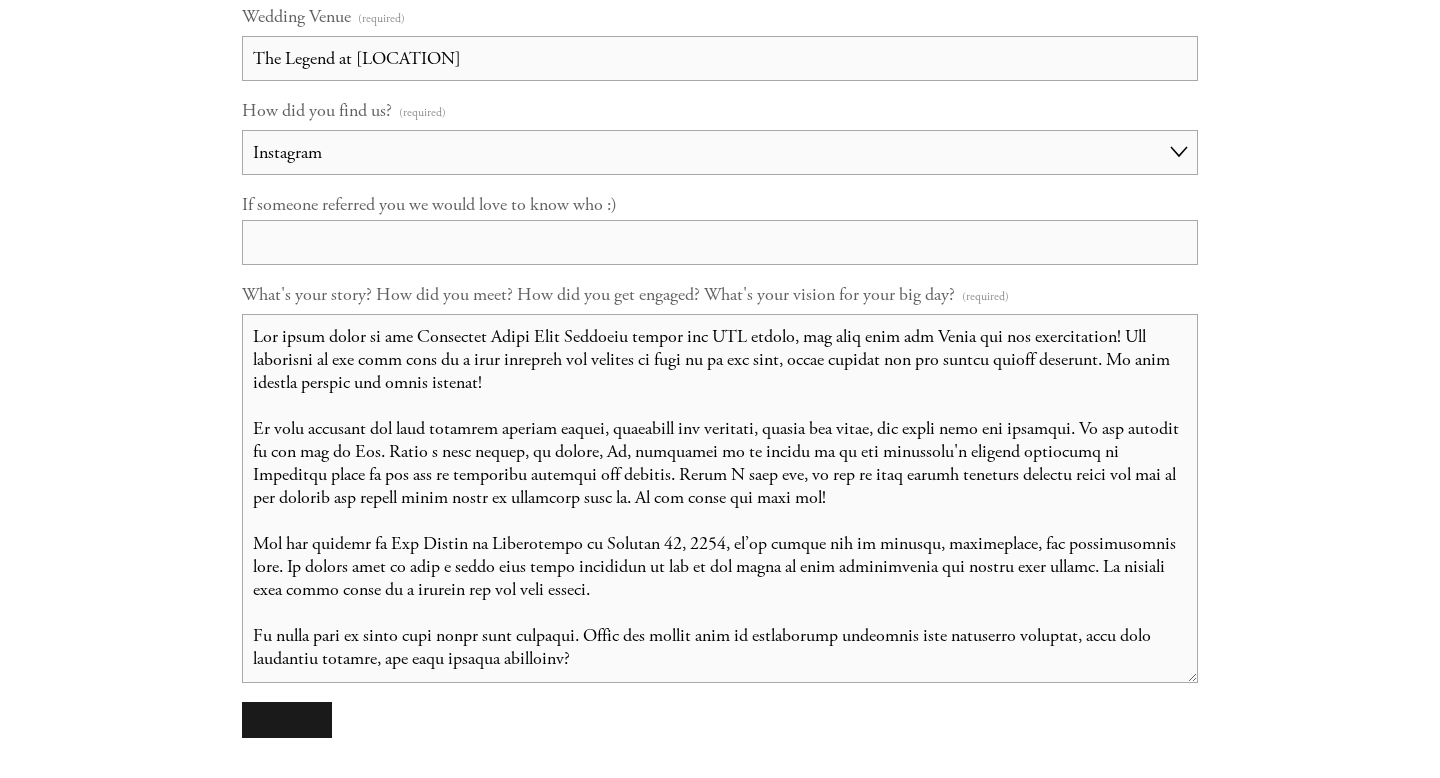 drag, startPoint x: 814, startPoint y: 663, endPoint x: 251, endPoint y: 331, distance: 653.60004 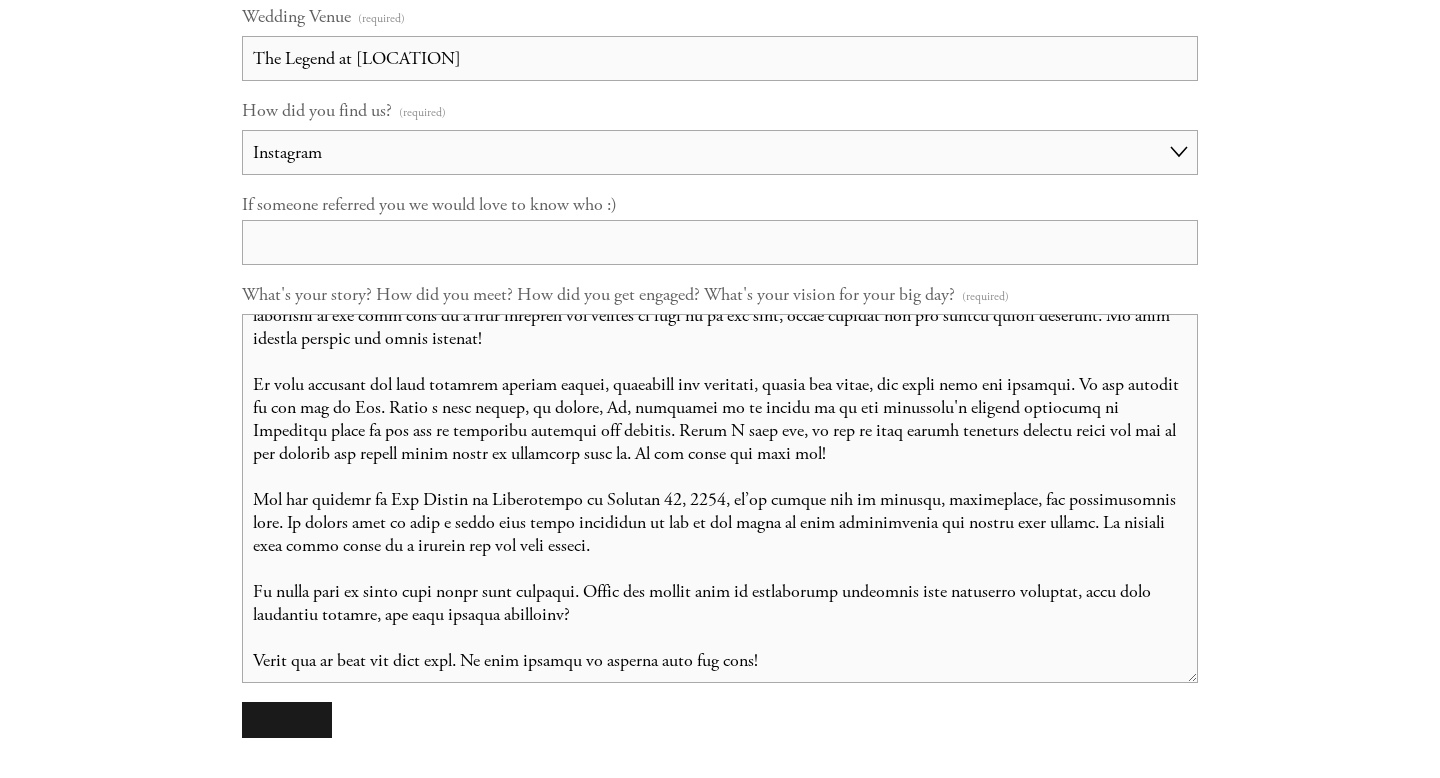 scroll, scrollTop: 0, scrollLeft: 0, axis: both 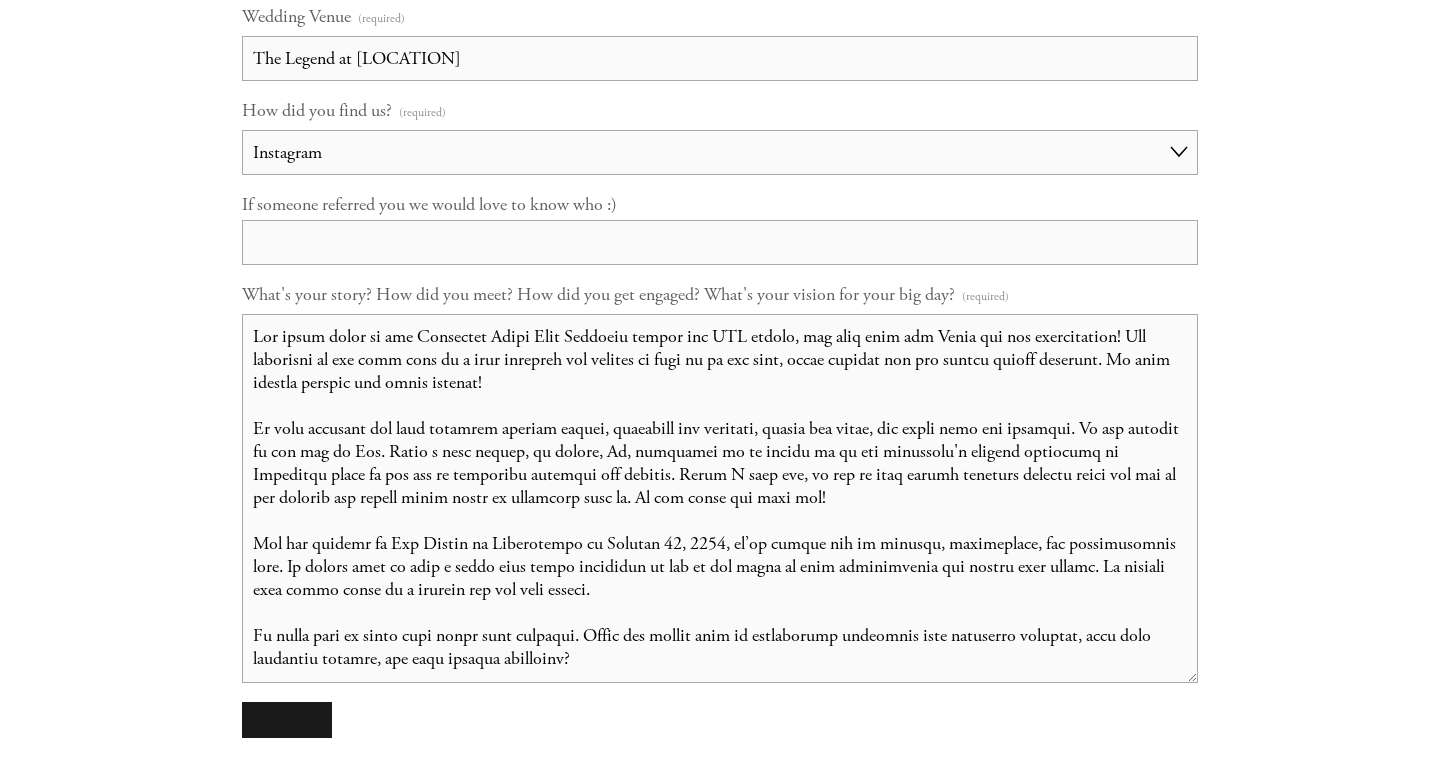 click on "Home
Our Story
Experience
Contact & Pricing" at bounding box center (720, -158) 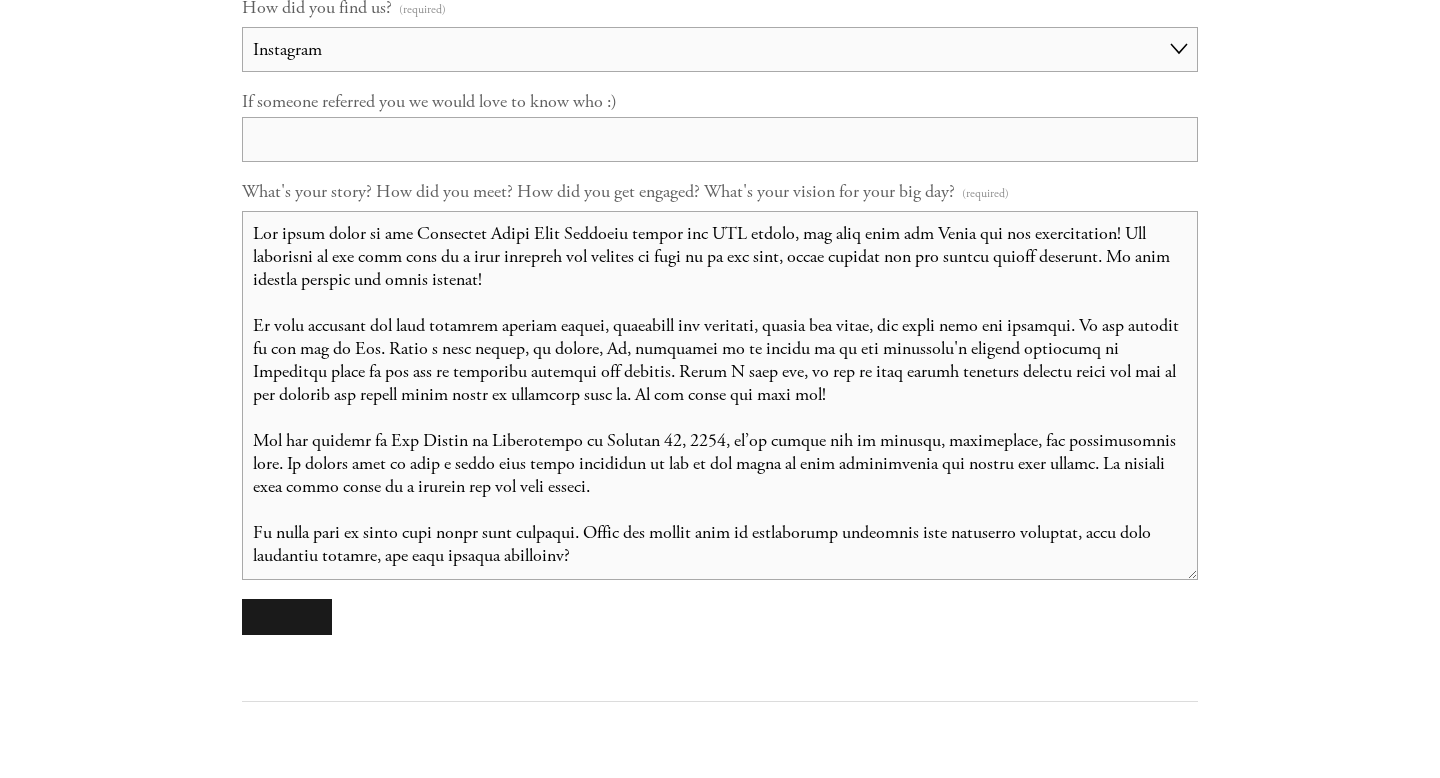 scroll, scrollTop: 2087, scrollLeft: 0, axis: vertical 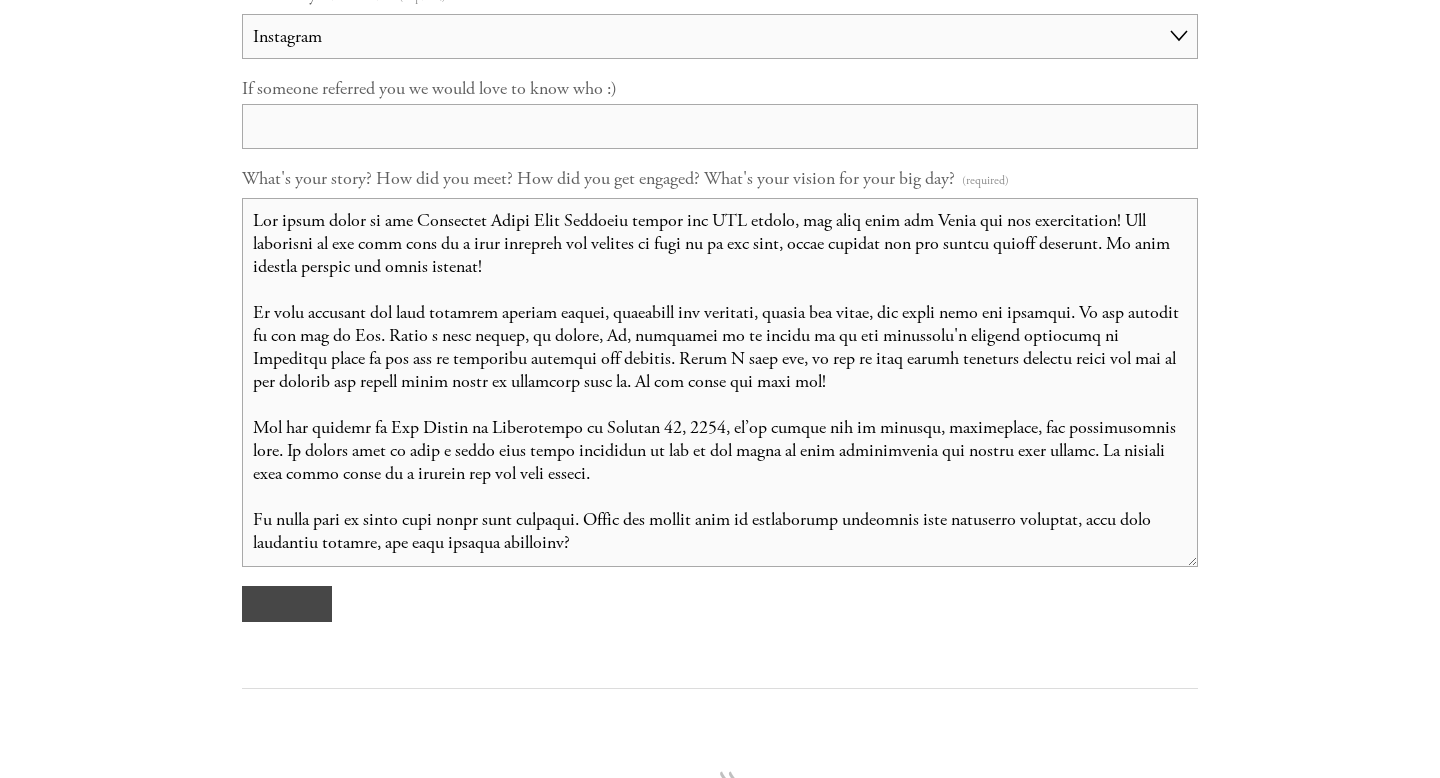 click at bounding box center (287, 604) 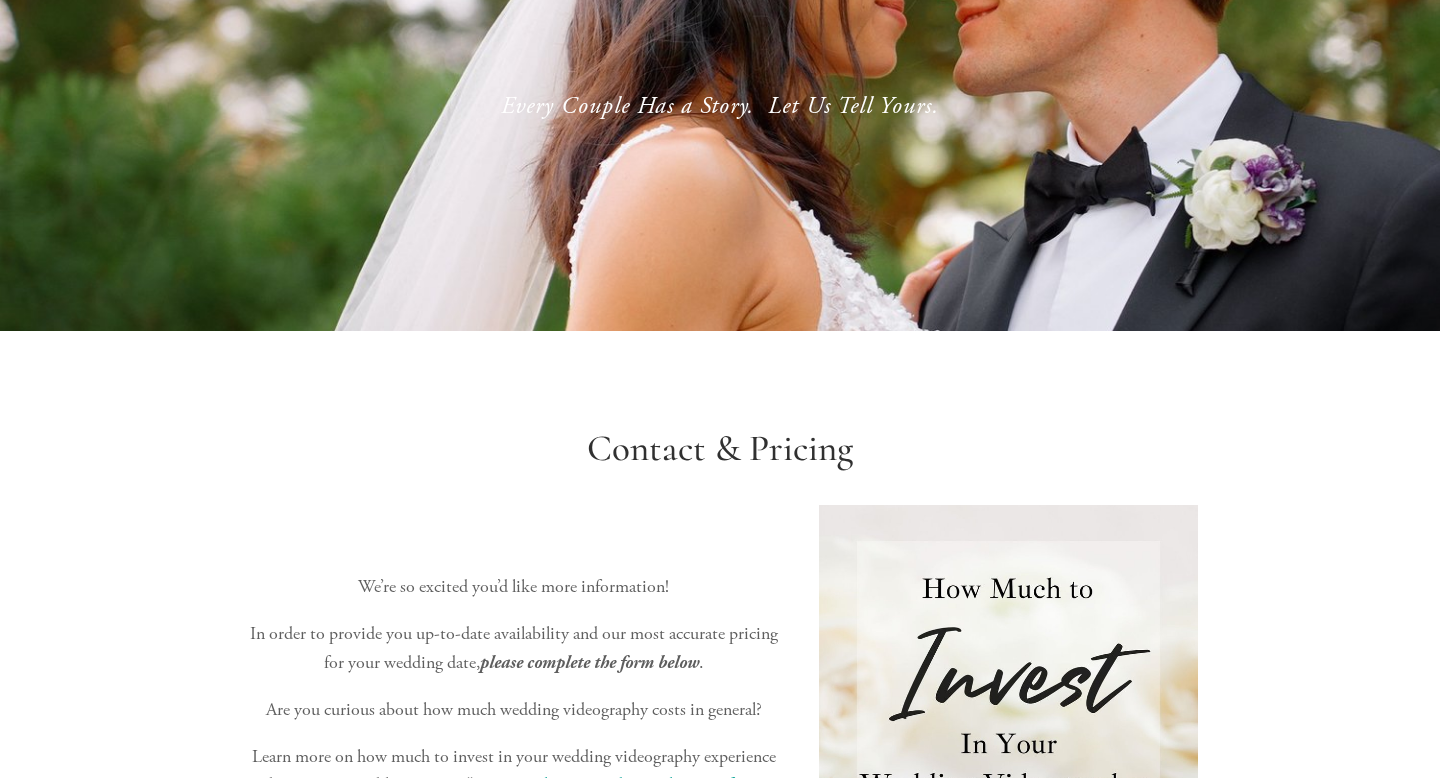 scroll, scrollTop: 119, scrollLeft: 0, axis: vertical 